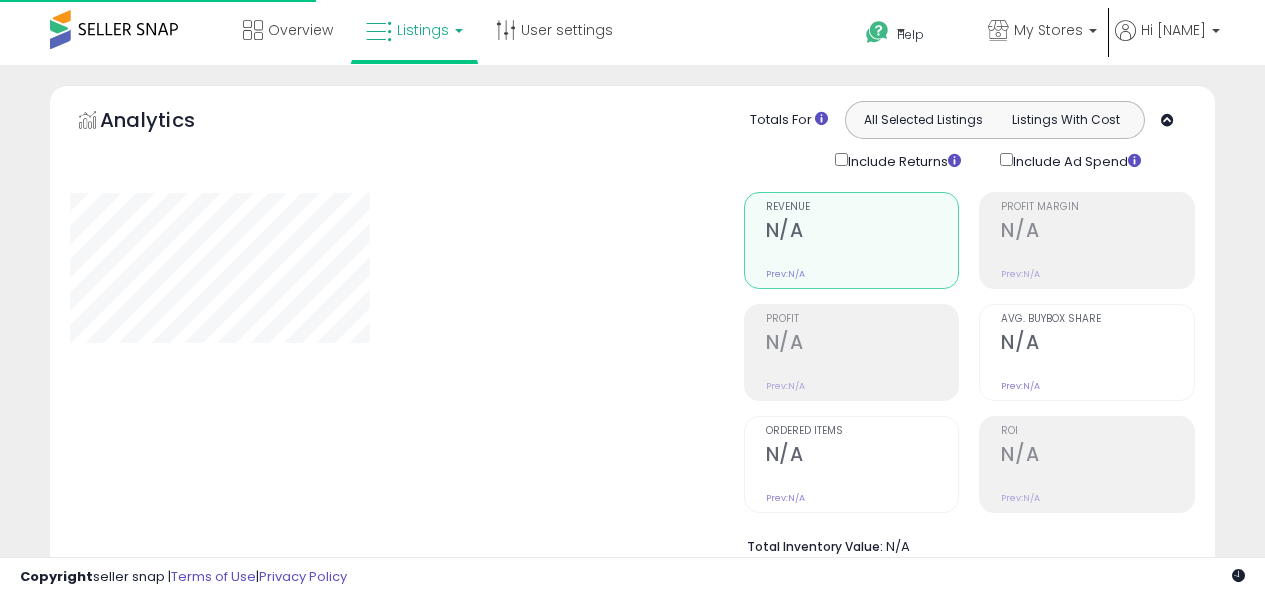 scroll, scrollTop: 0, scrollLeft: 0, axis: both 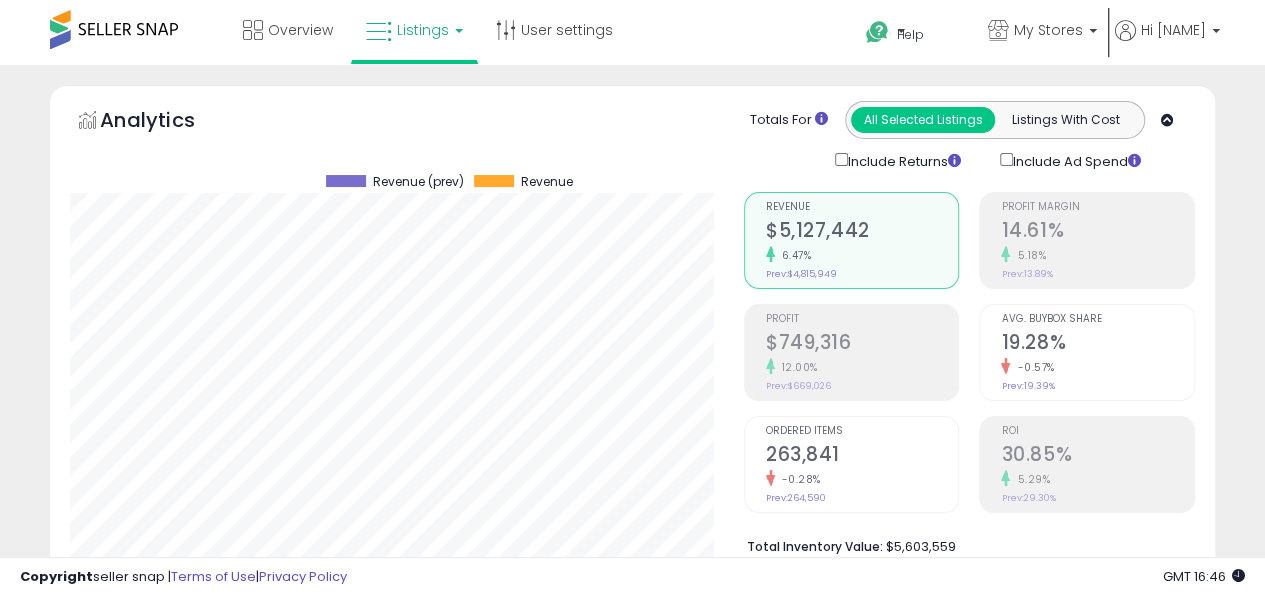 click on "Retrieving aggregations..
Revenue
$5,127,442
6.47%
Prev:  $4,815,949
Profit     $749,316" at bounding box center [969, 381] 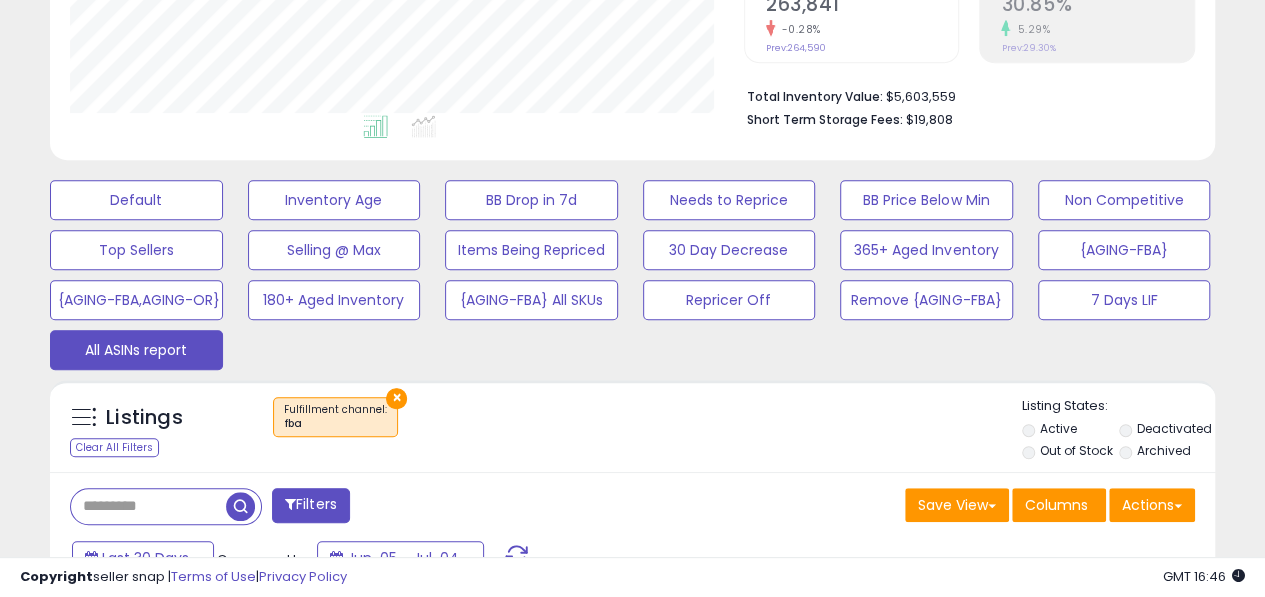 scroll, scrollTop: 462, scrollLeft: 0, axis: vertical 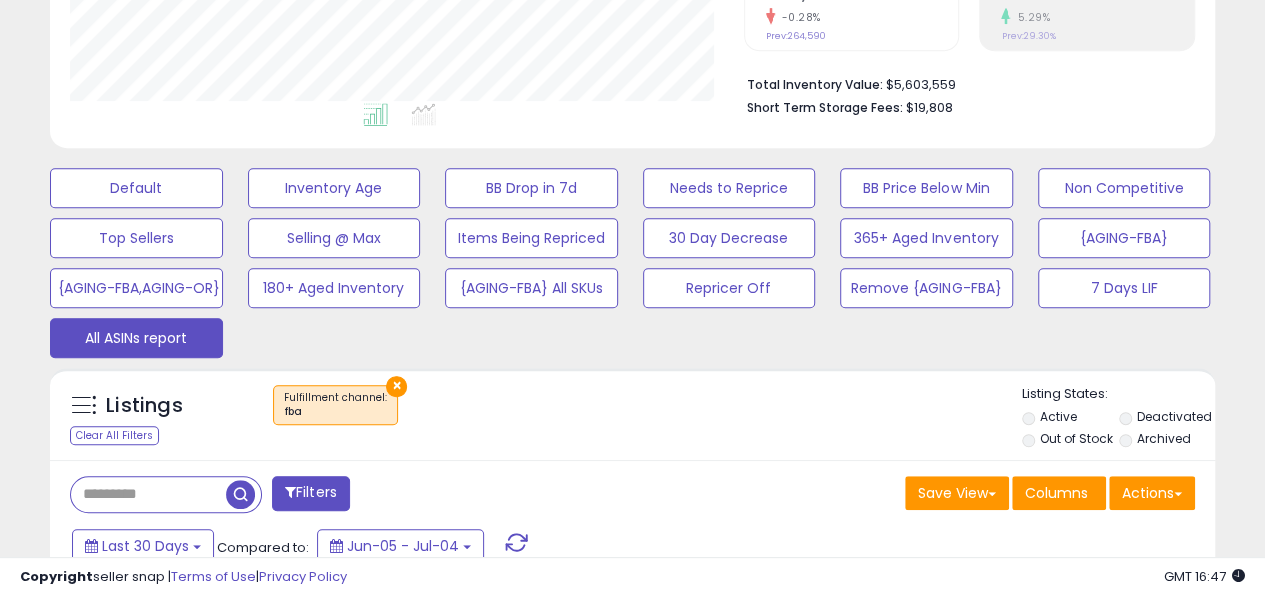 click on "×
Fulfillment channel :
fba" at bounding box center (634, 413) 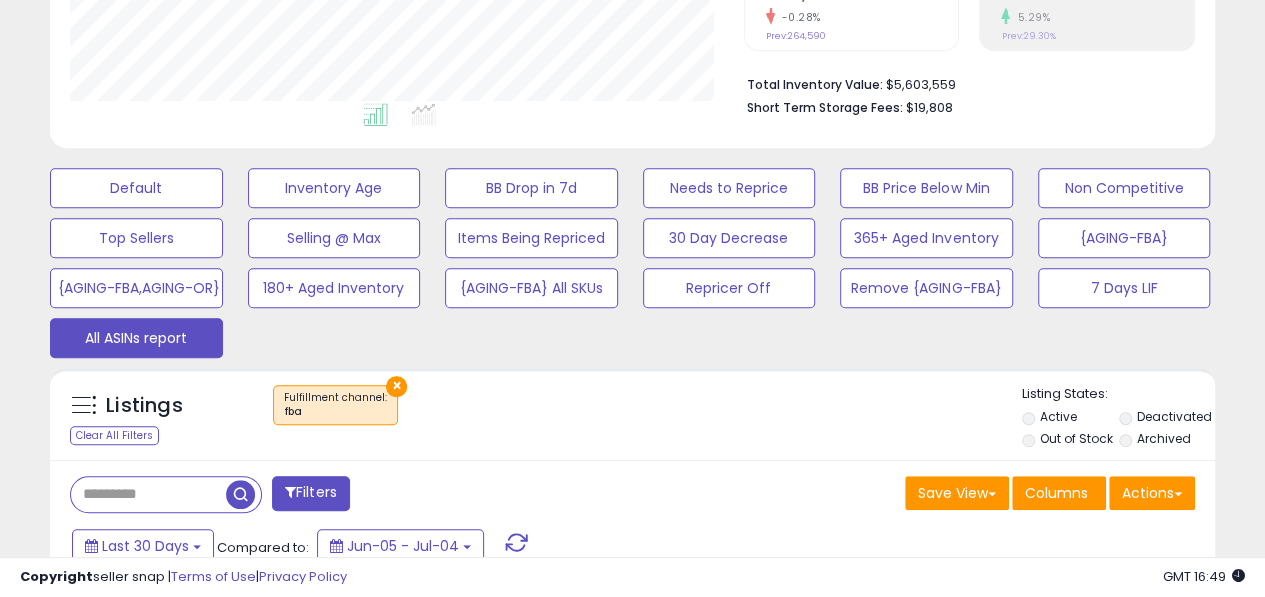 click on "×
Fulfillment channel :
fba" at bounding box center [634, 413] 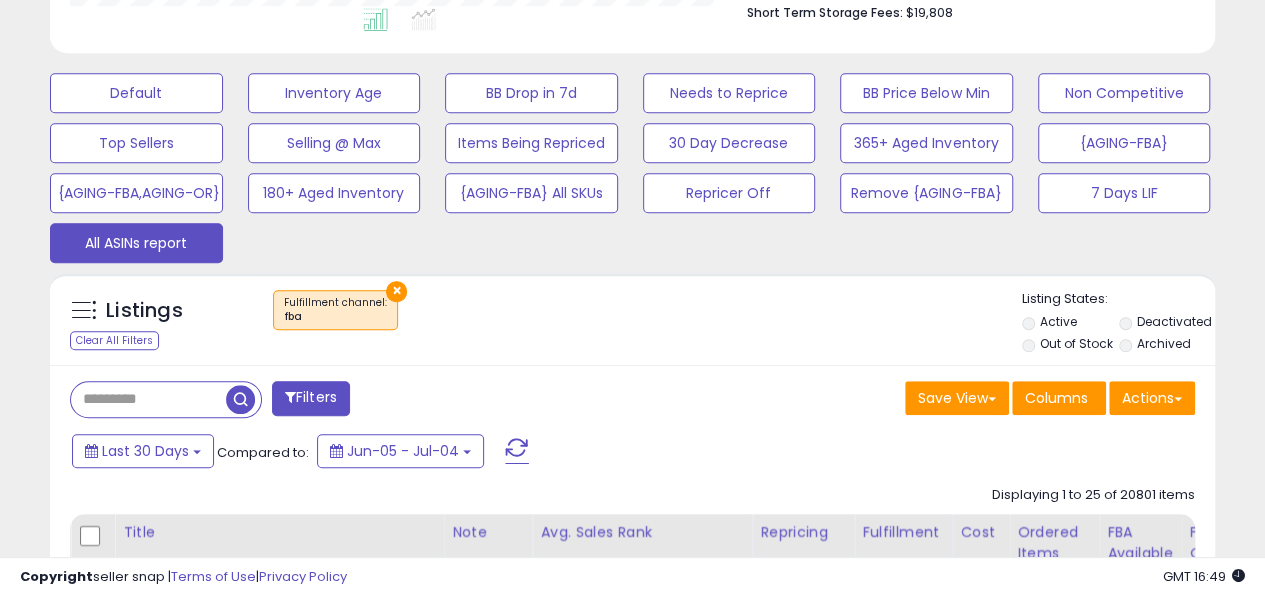 scroll, scrollTop: 558, scrollLeft: 0, axis: vertical 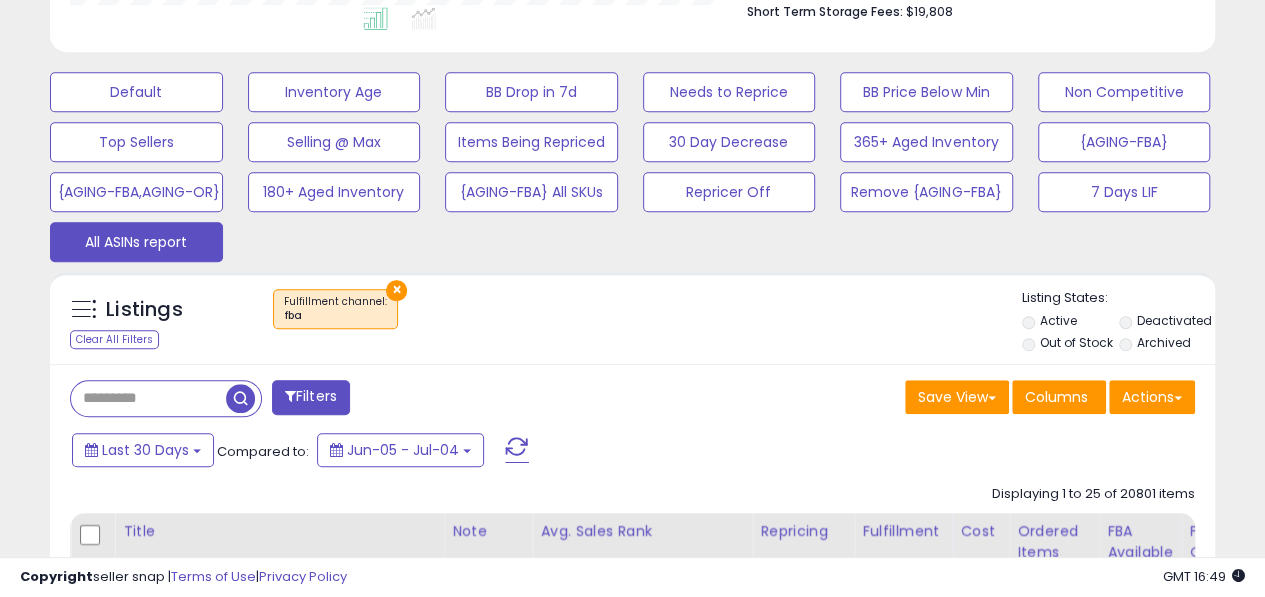 click on "Save View
Save As New View
Update Current View
Columns
Actions
Import  Import Walmart Mapping" at bounding box center [922, 399] 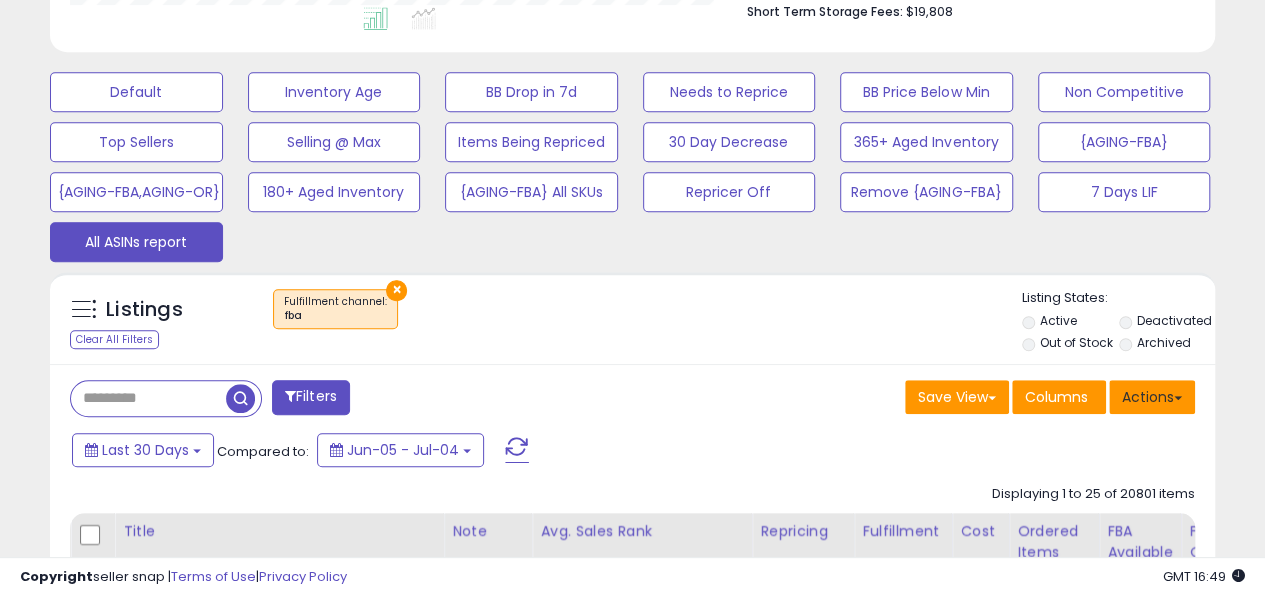 click on "Actions" at bounding box center [1152, 397] 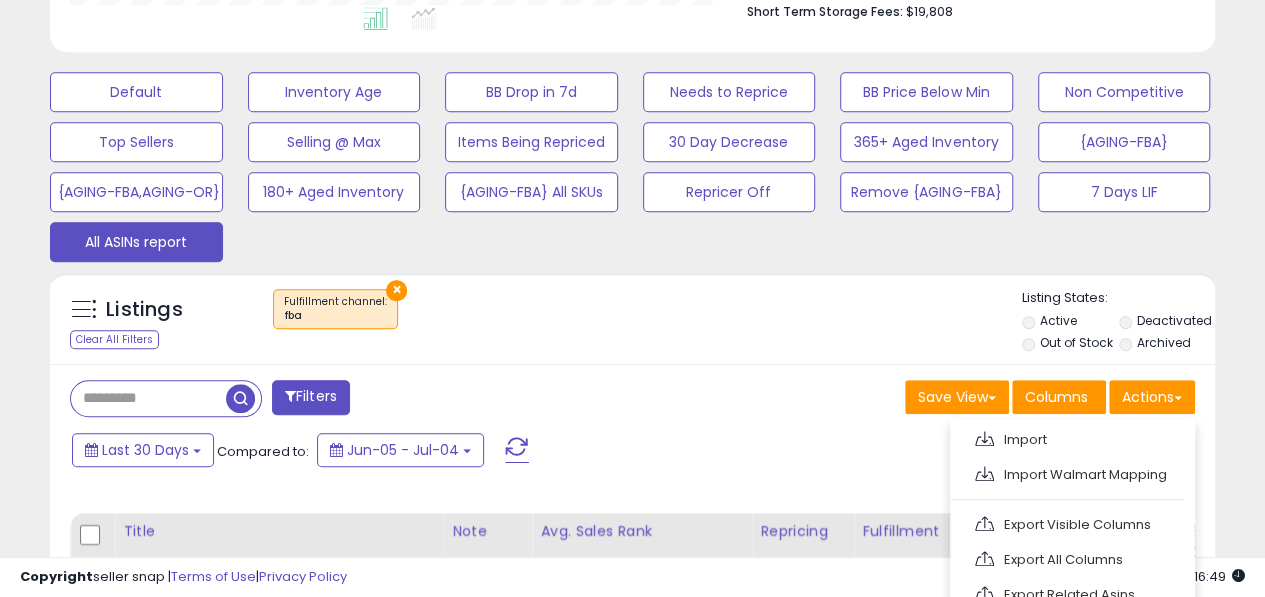 click on "Save View
Save As New View
Update Current View
Columns
Actions
Import  Import Walmart Mapping" at bounding box center [922, 399] 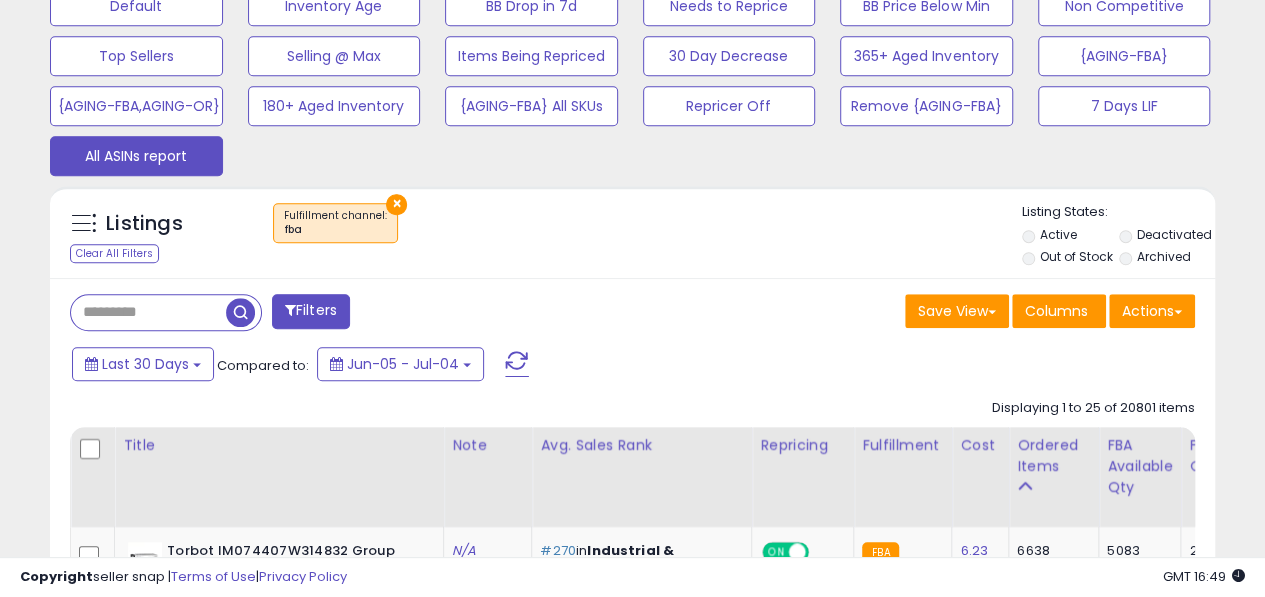 scroll, scrollTop: 646, scrollLeft: 0, axis: vertical 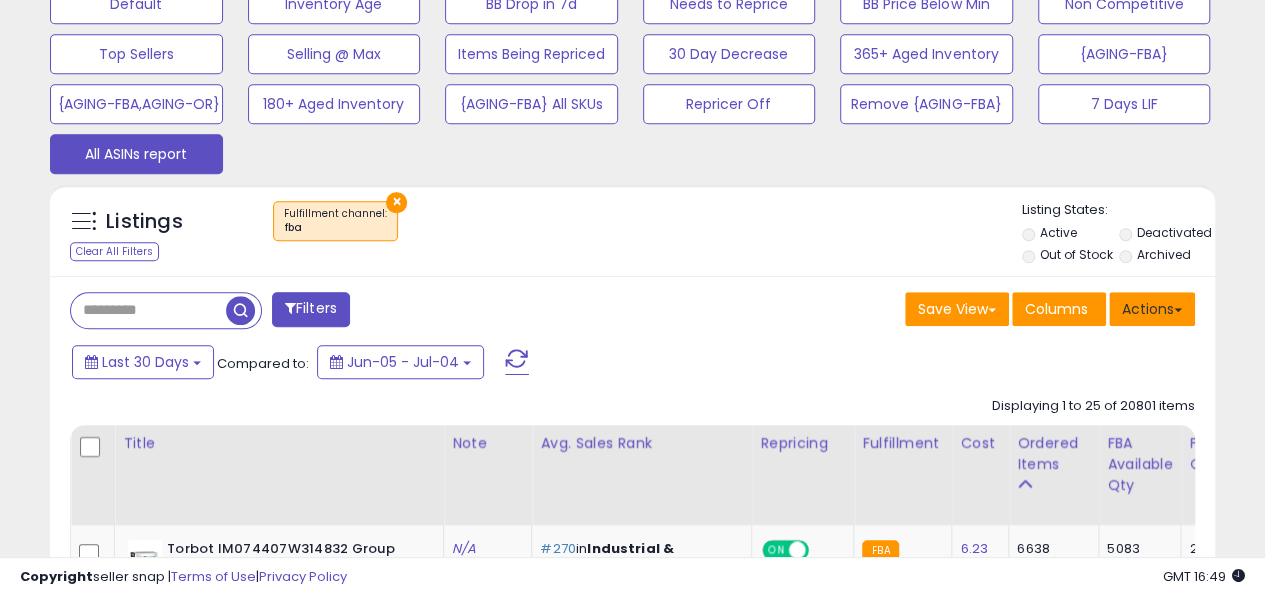 click on "Actions" at bounding box center (1152, 309) 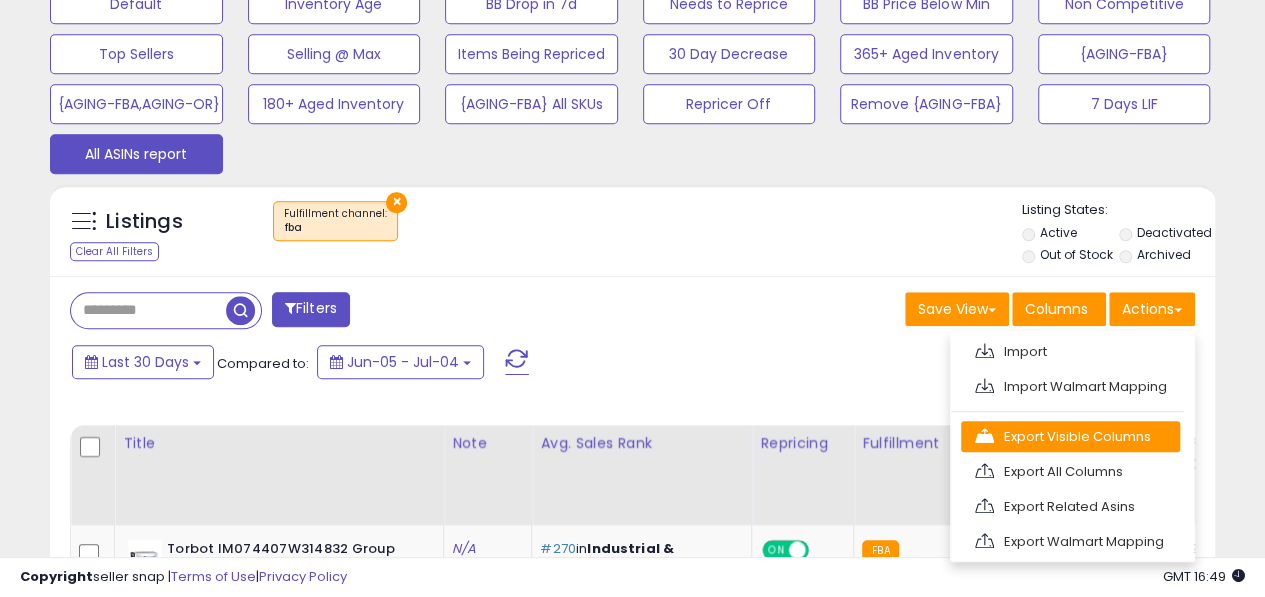 click on "Export Visible Columns" at bounding box center [1070, 436] 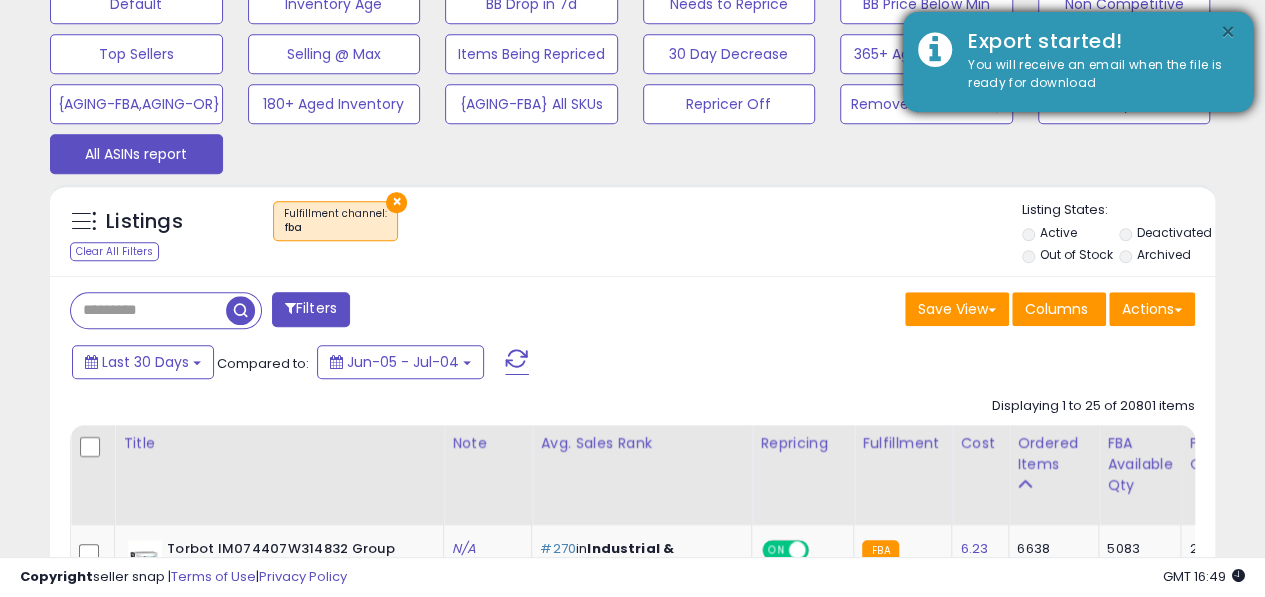 click on "×" at bounding box center [1228, 32] 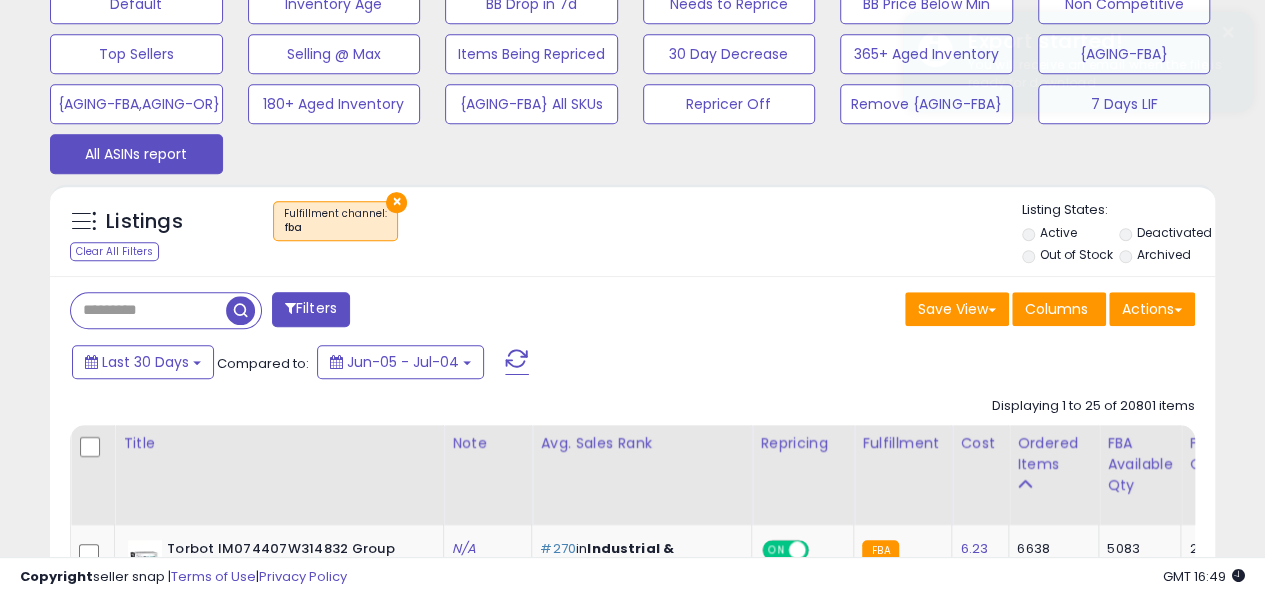 scroll, scrollTop: 0, scrollLeft: 0, axis: both 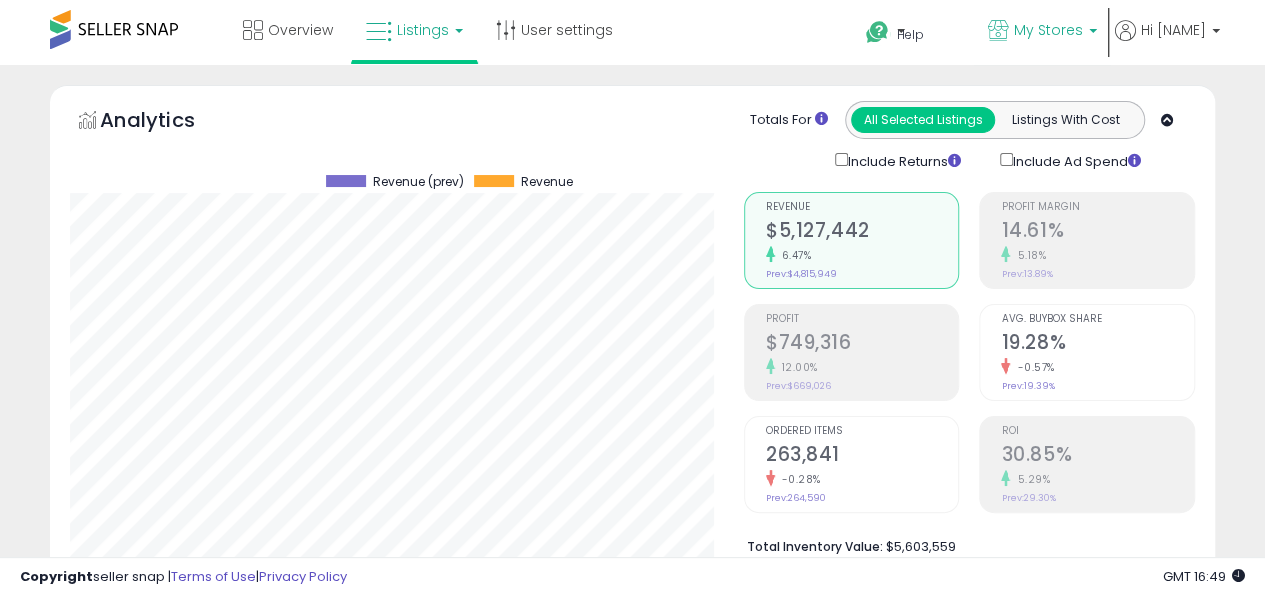 click on "My Stores" at bounding box center [1042, 32] 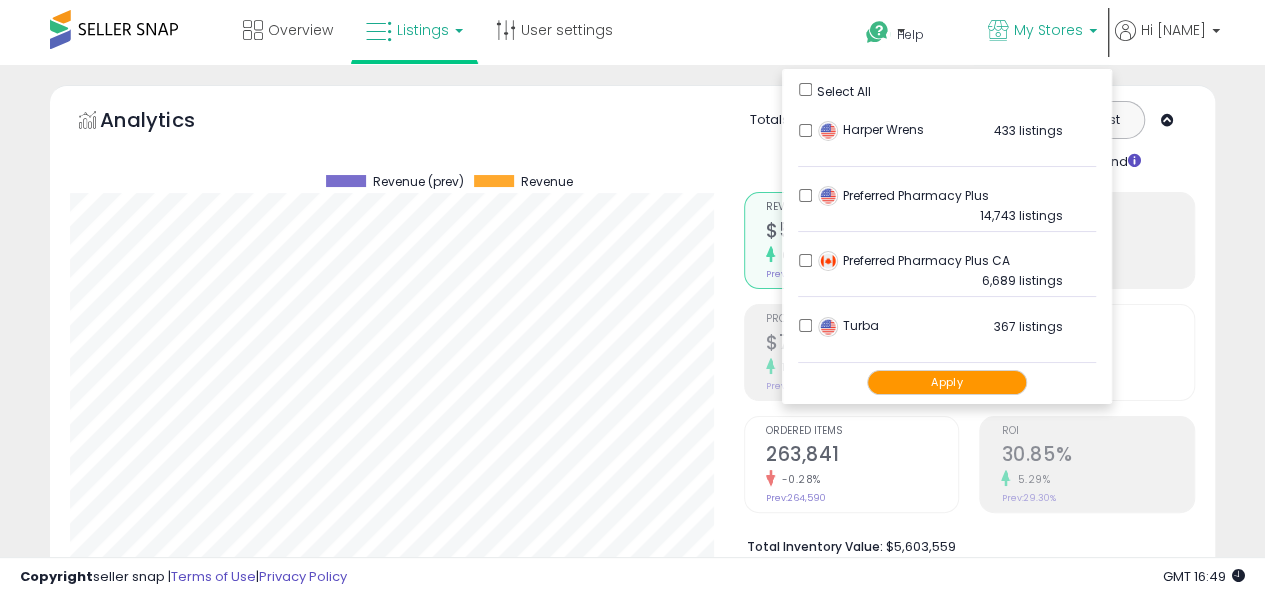click on "Apply" at bounding box center (947, 382) 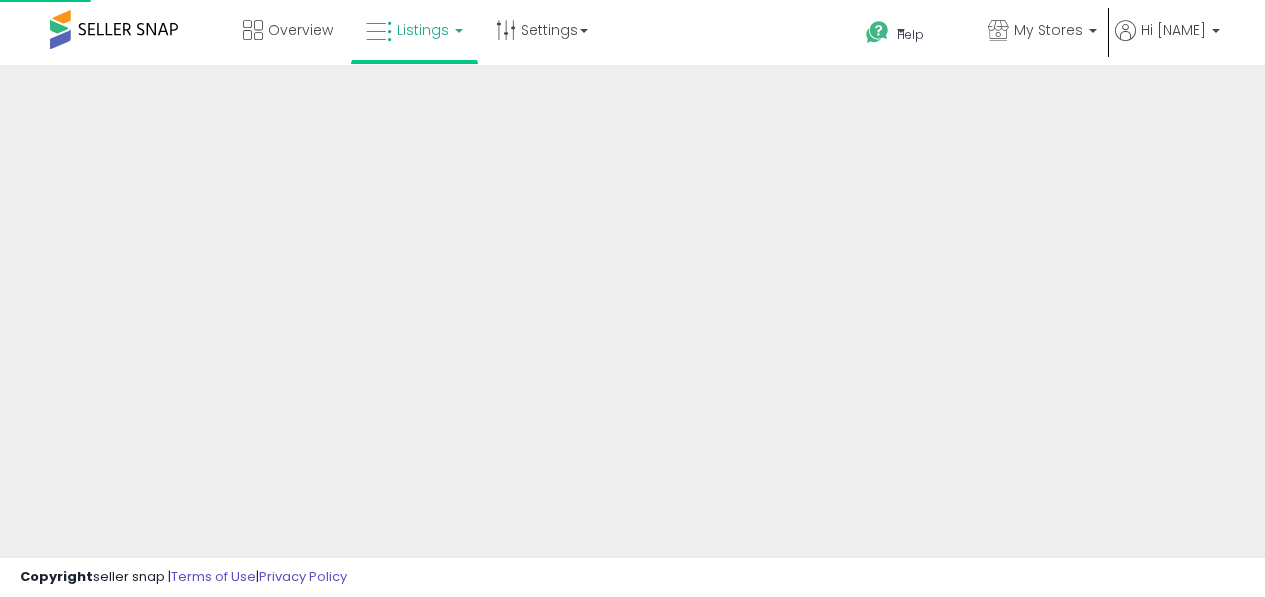 scroll, scrollTop: 0, scrollLeft: 0, axis: both 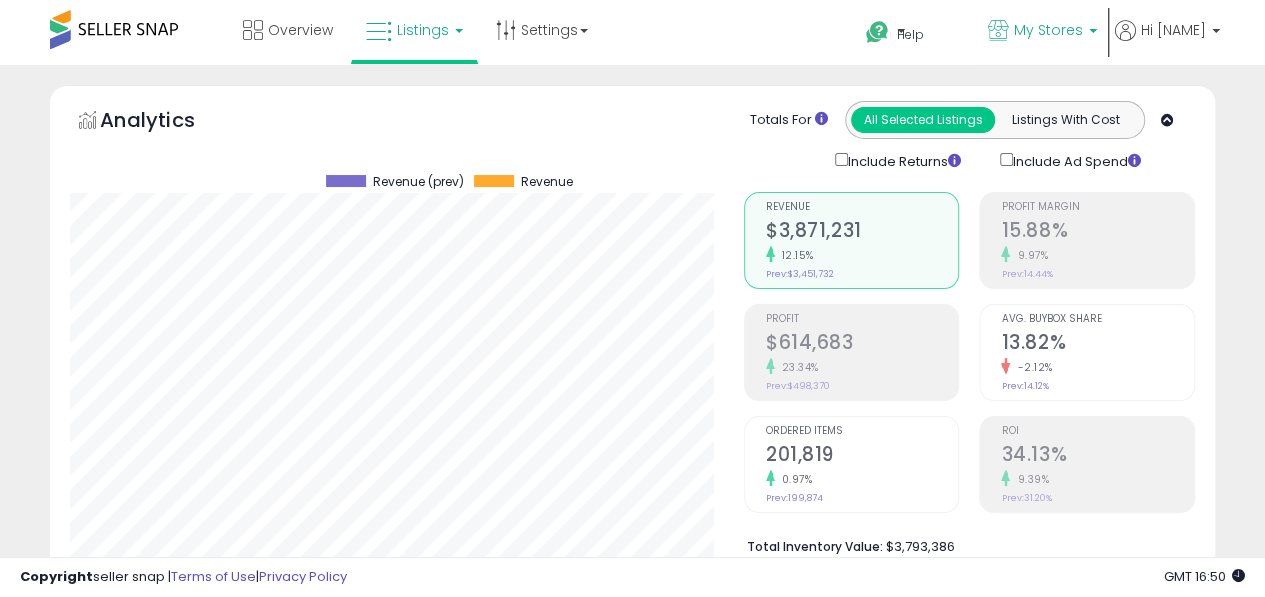 click on "My Stores" at bounding box center (1042, 32) 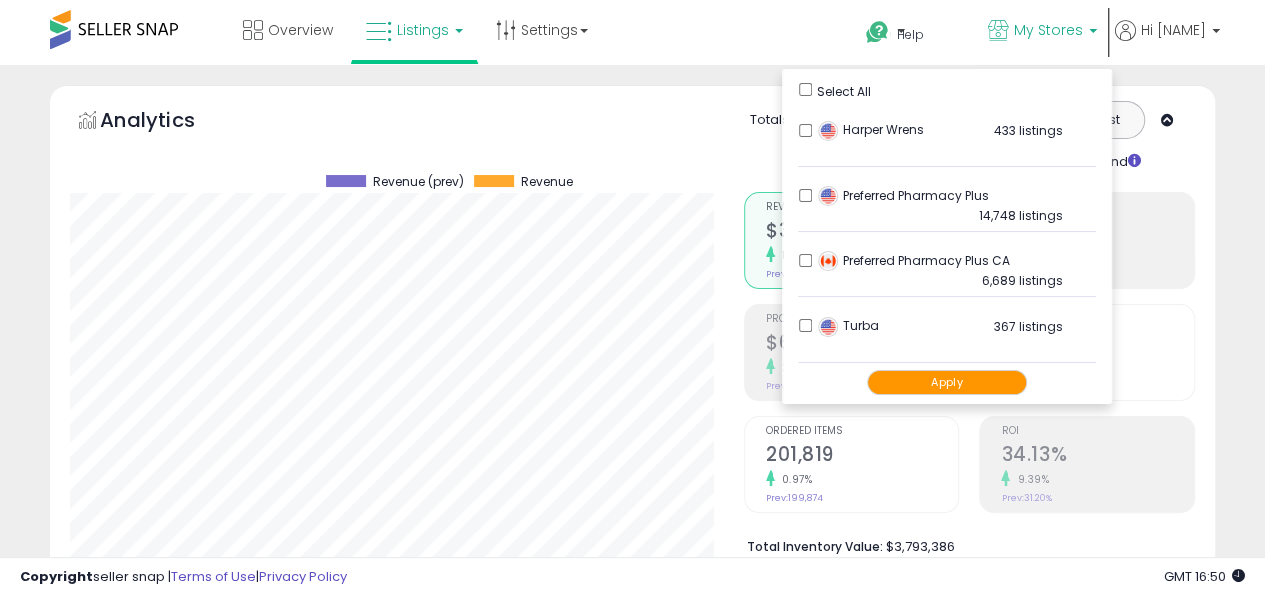 click on "**********" at bounding box center [632, 2796] 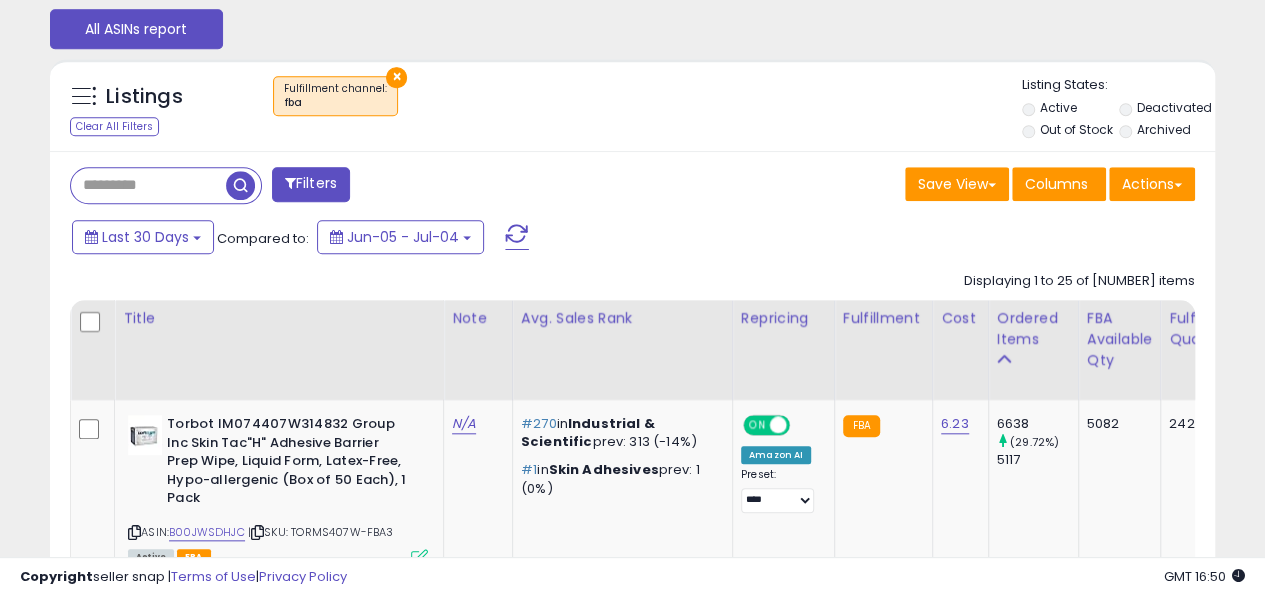 scroll, scrollTop: 773, scrollLeft: 0, axis: vertical 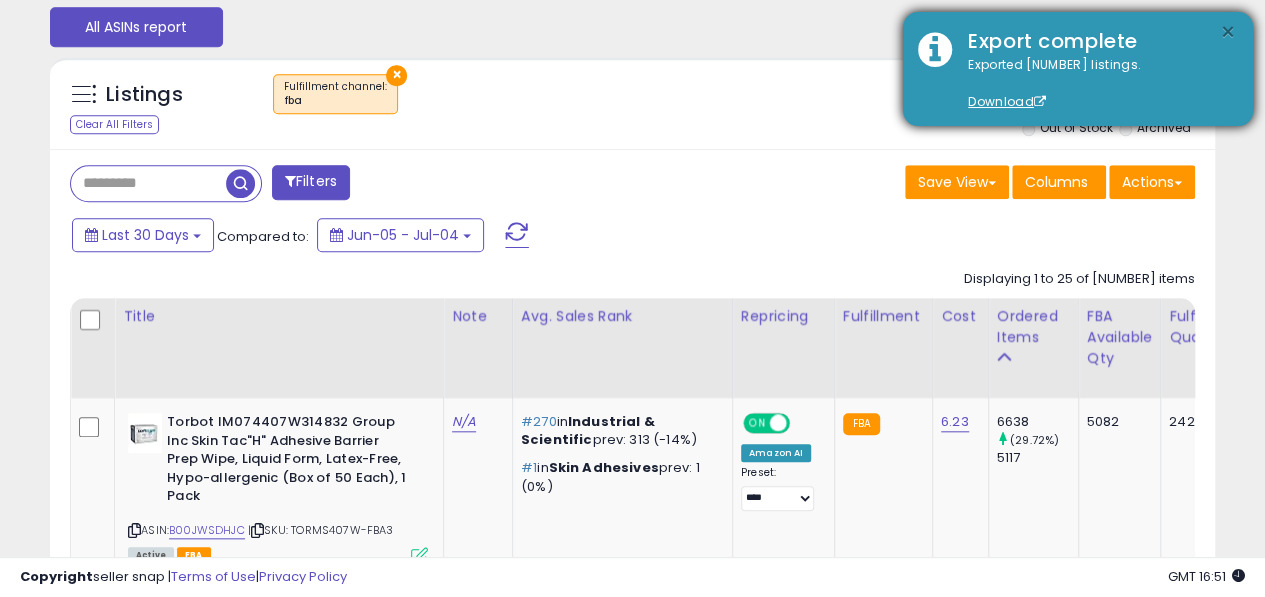 click on "×" at bounding box center [1228, 32] 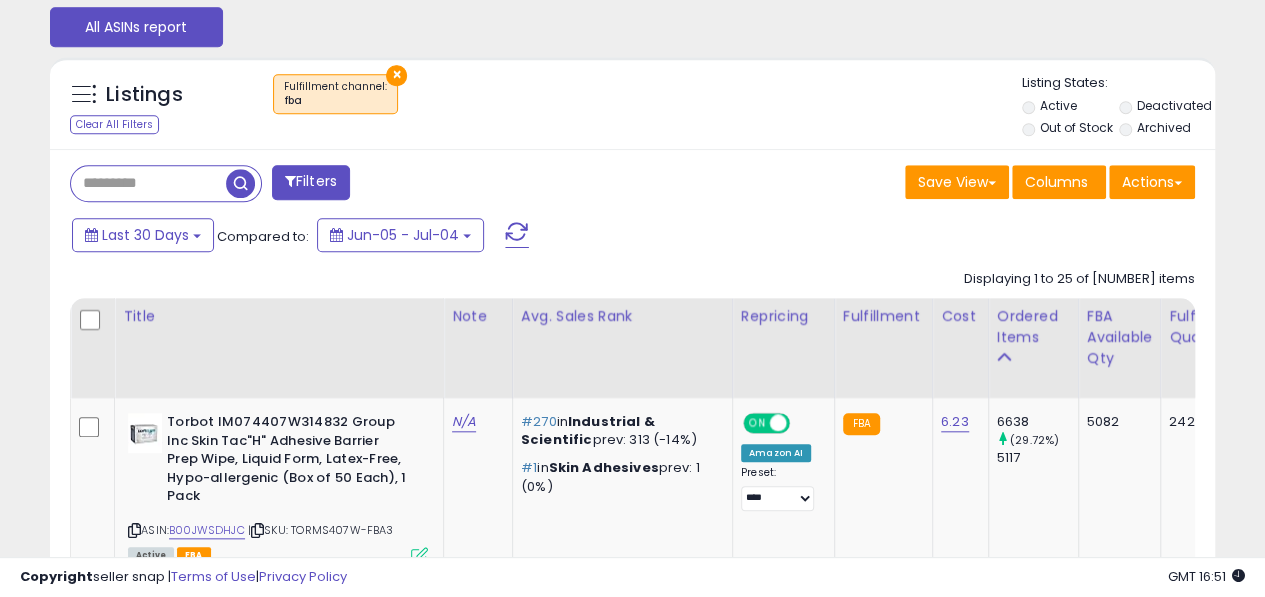 click on "Listings
Clear All Filters
×
Fulfillment channel :
fba
Active" at bounding box center (632, 2390) 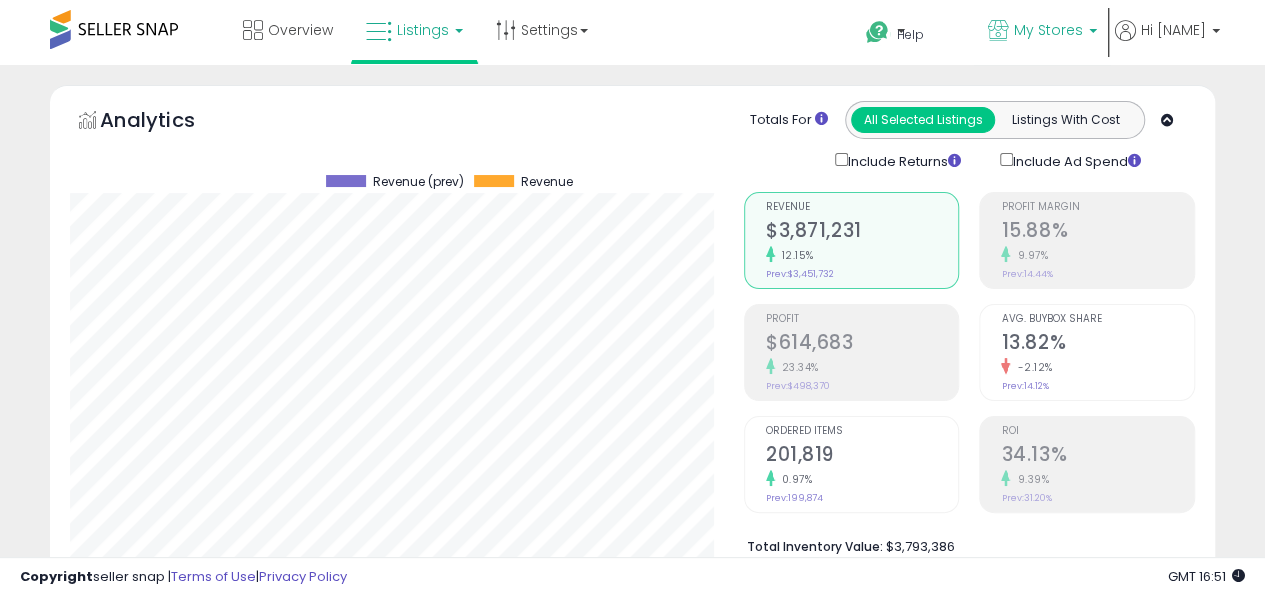 click on "My Stores" at bounding box center [1048, 30] 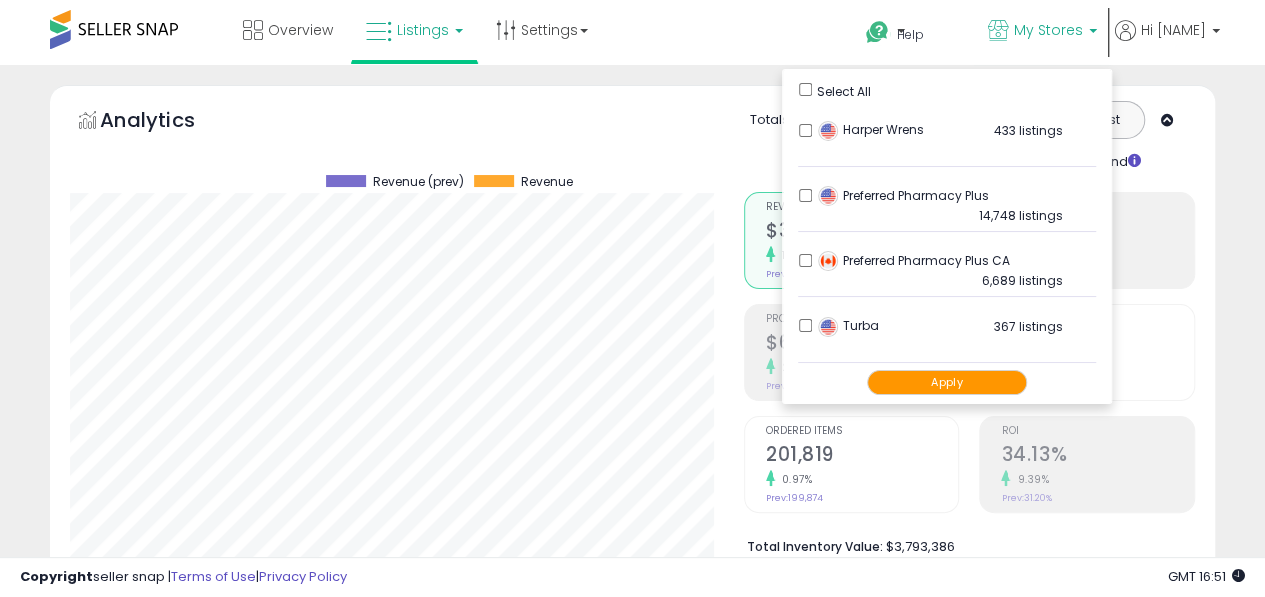 click on "Analytics
Totals For
All Selected Listings
Listings With Cost
Include Returns
Include Ad Spend" at bounding box center [632, 352] 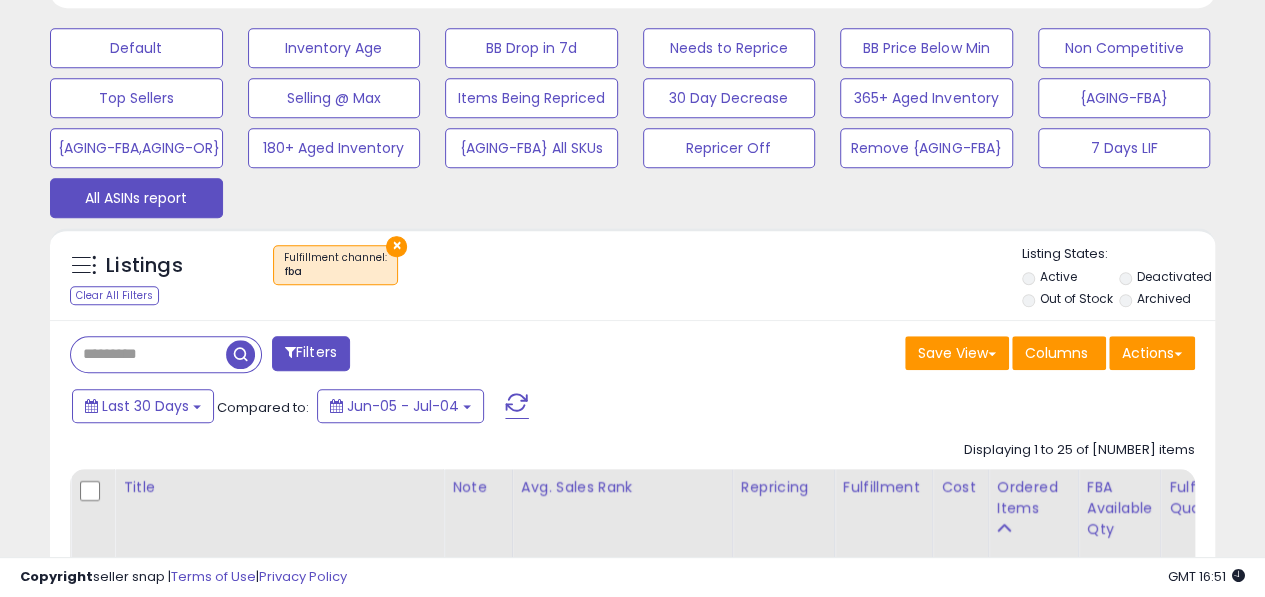 scroll, scrollTop: 615, scrollLeft: 0, axis: vertical 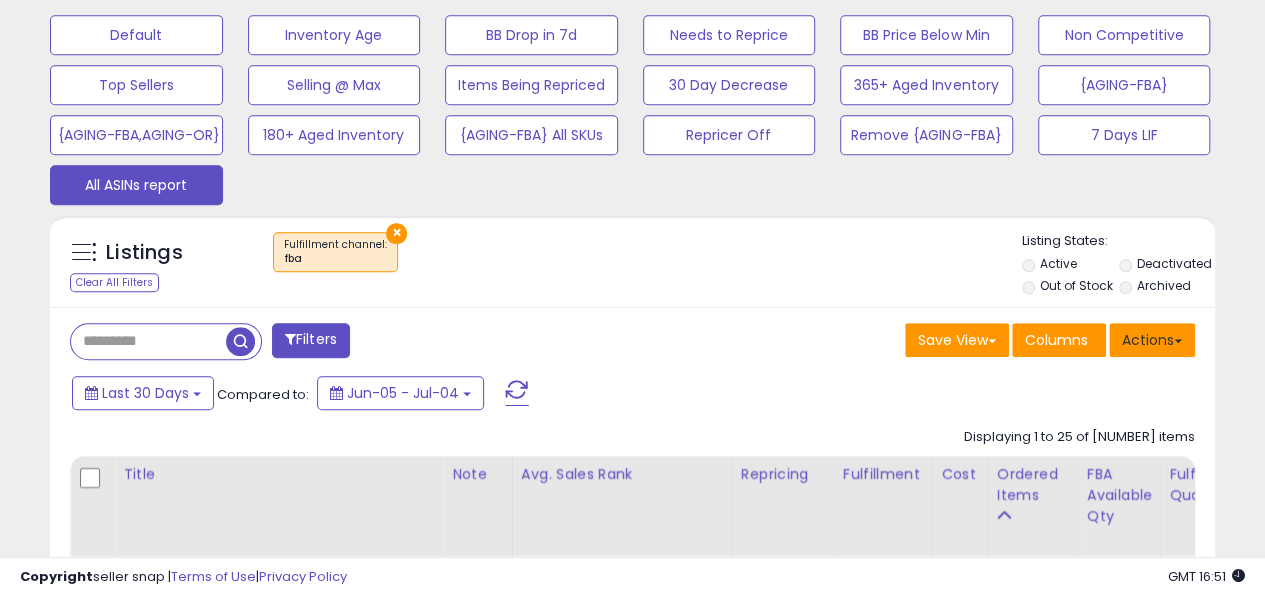 click on "Actions" at bounding box center [1152, 340] 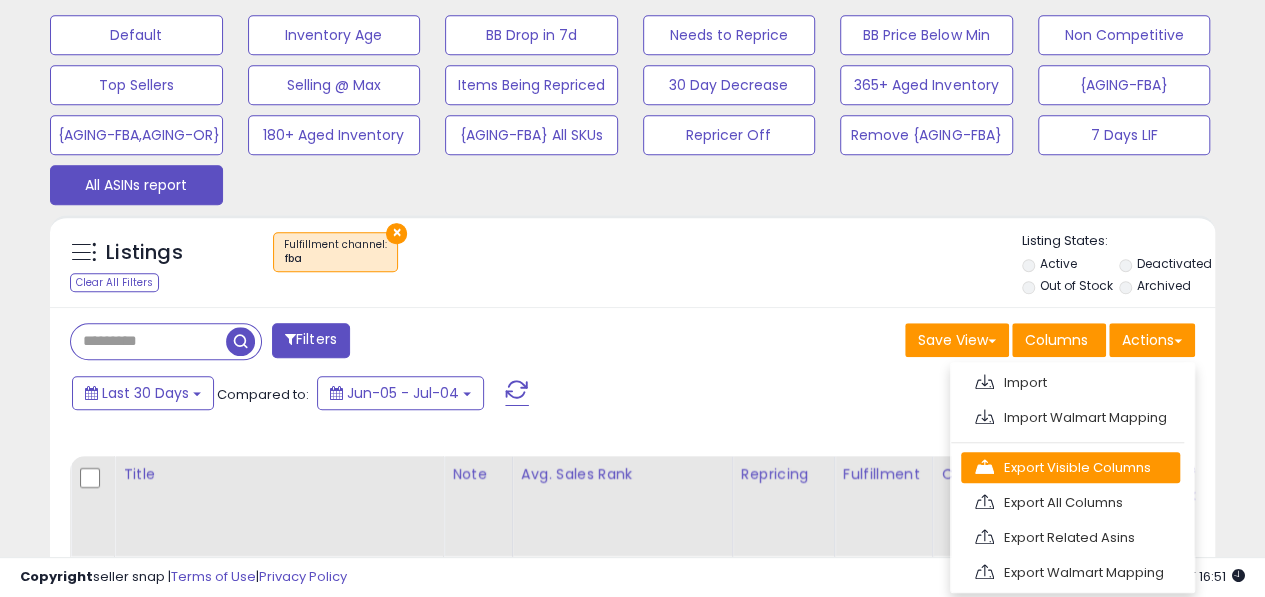 click on "Export Visible Columns" at bounding box center [1070, 467] 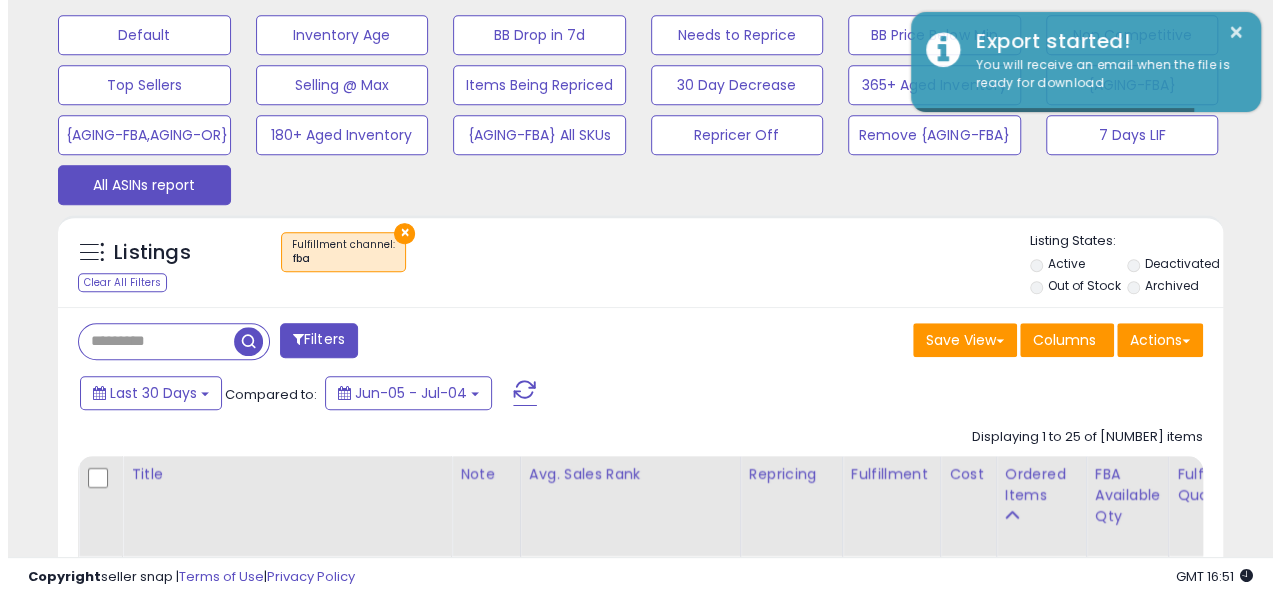 scroll, scrollTop: 468, scrollLeft: 0, axis: vertical 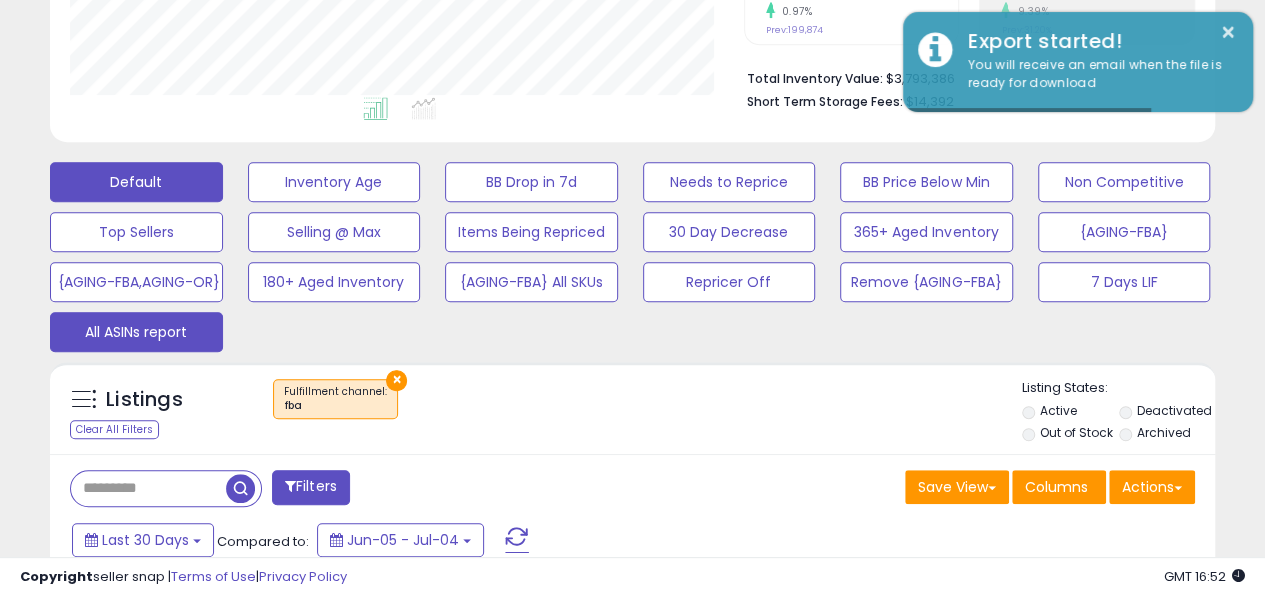click on "Default" at bounding box center (136, 182) 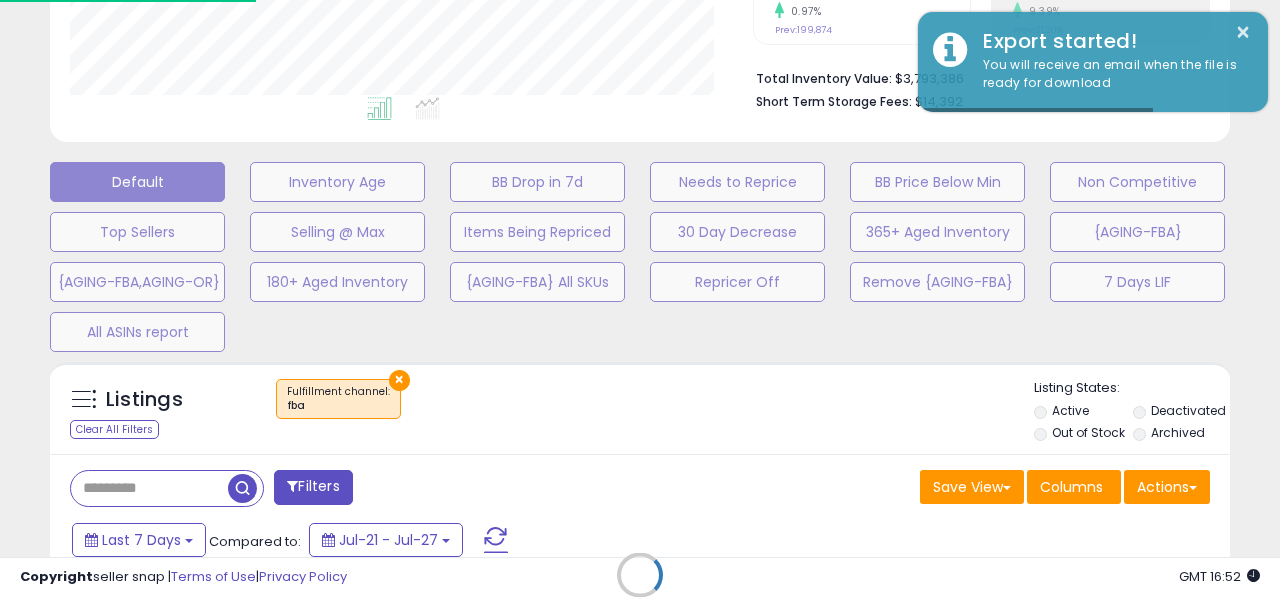 scroll, scrollTop: 999590, scrollLeft: 999317, axis: both 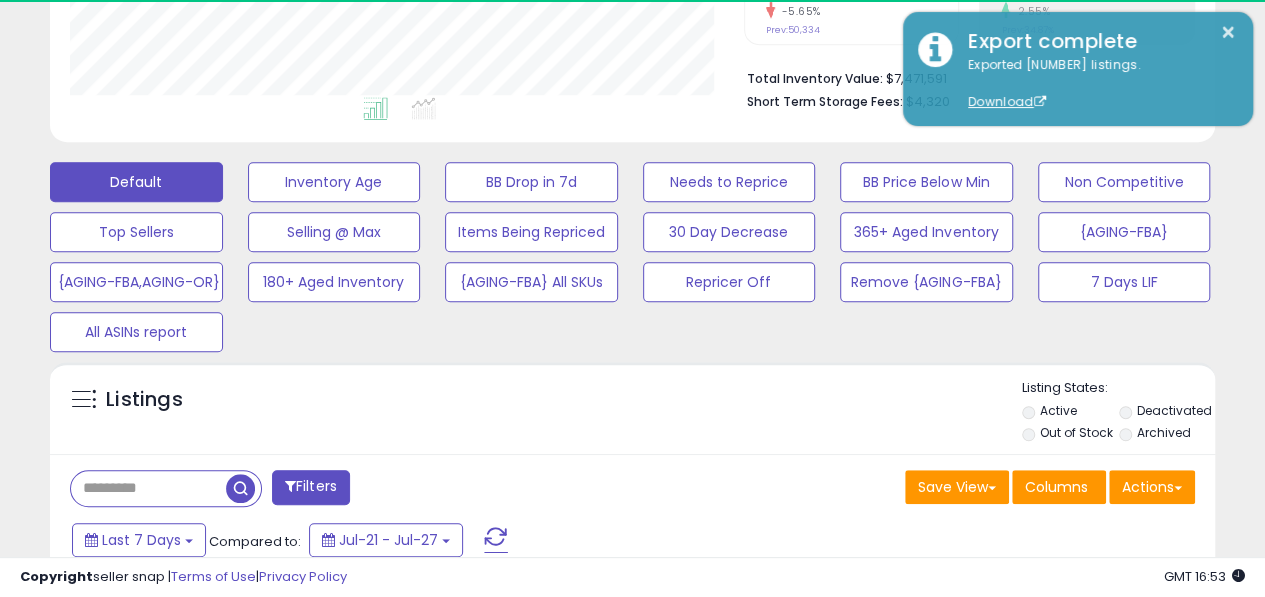 click at bounding box center [496, 540] 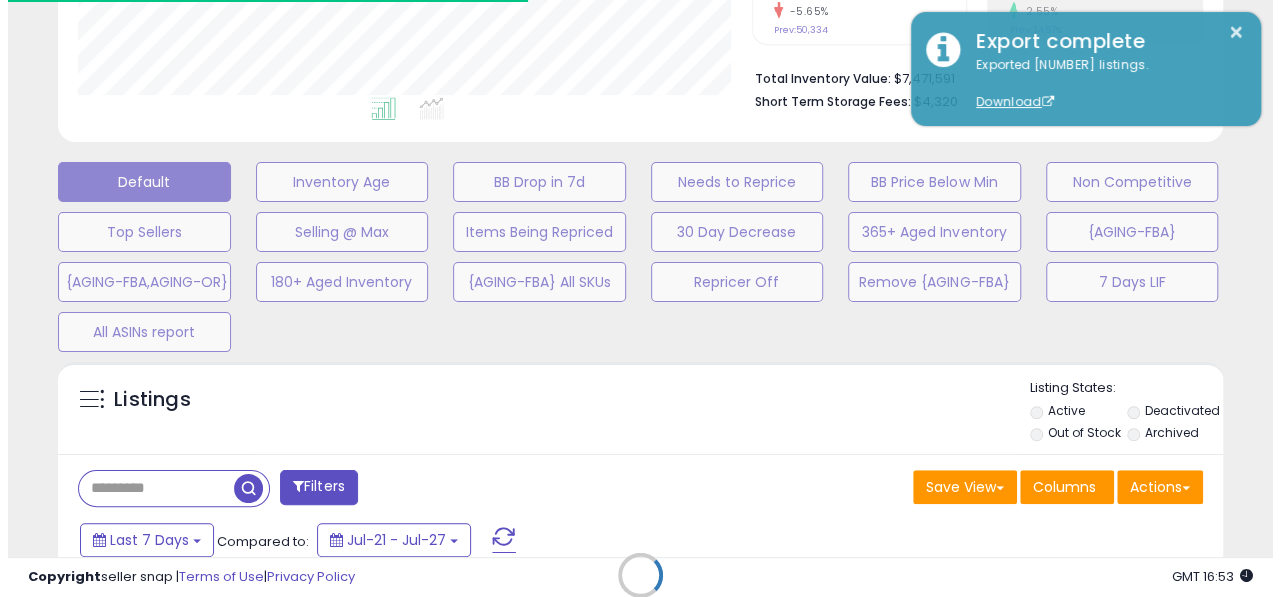 scroll, scrollTop: 999590, scrollLeft: 999317, axis: both 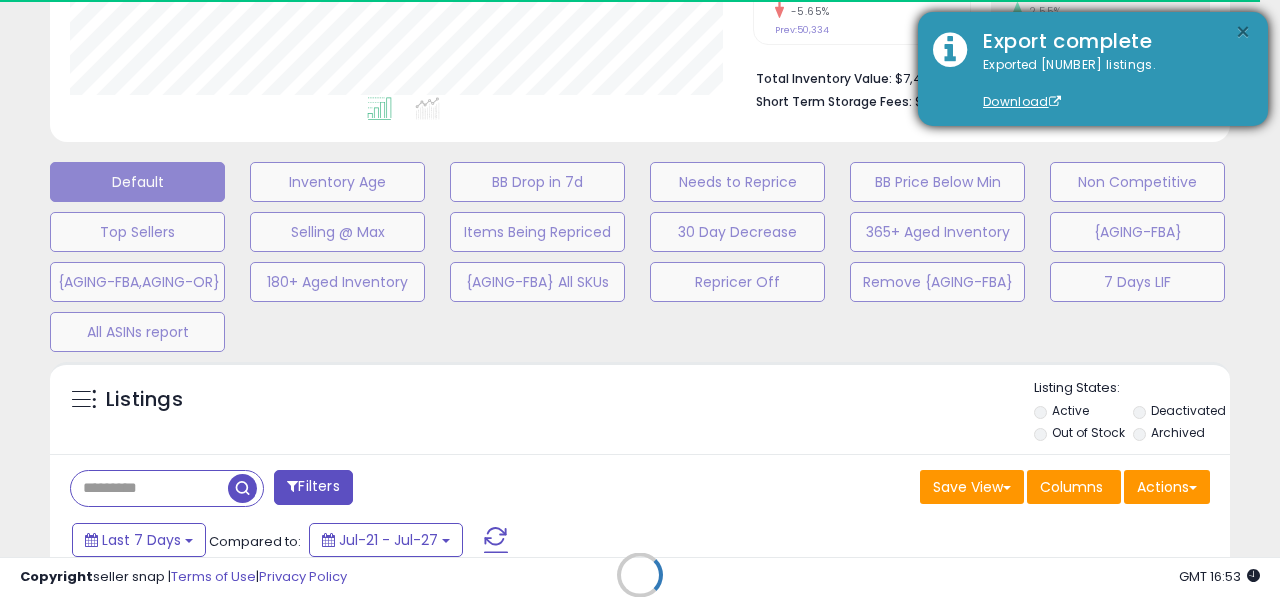 click on "×" at bounding box center (1243, 32) 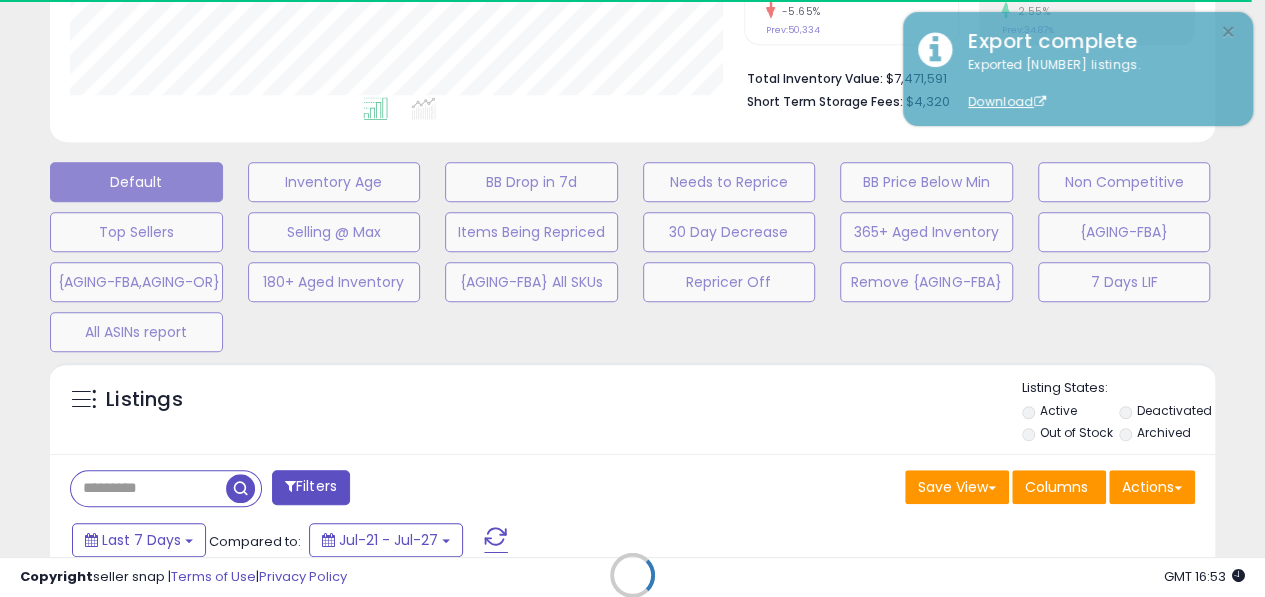 scroll, scrollTop: 999590, scrollLeft: 999326, axis: both 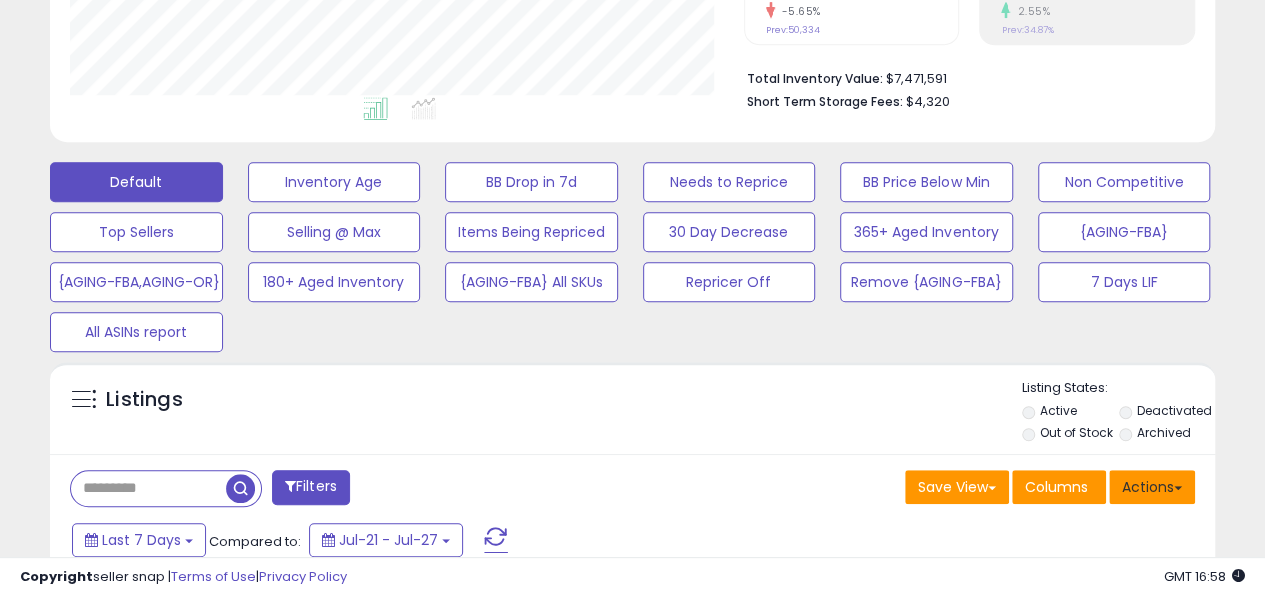 click on "Actions" at bounding box center (1152, 487) 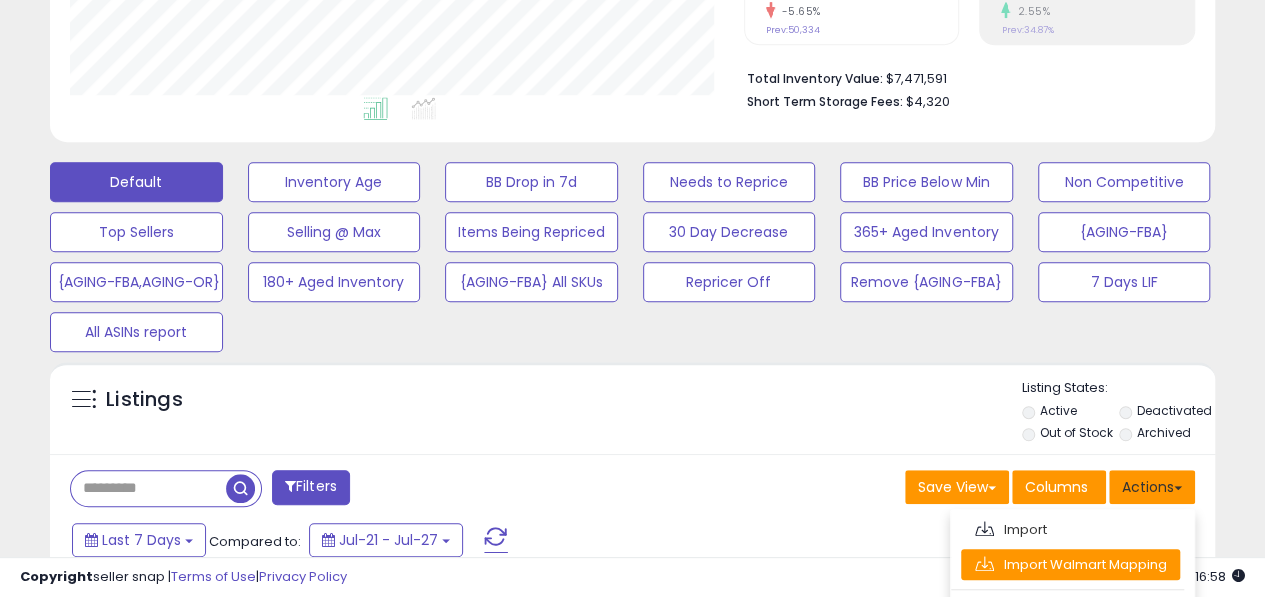 scroll, scrollTop: 524, scrollLeft: 0, axis: vertical 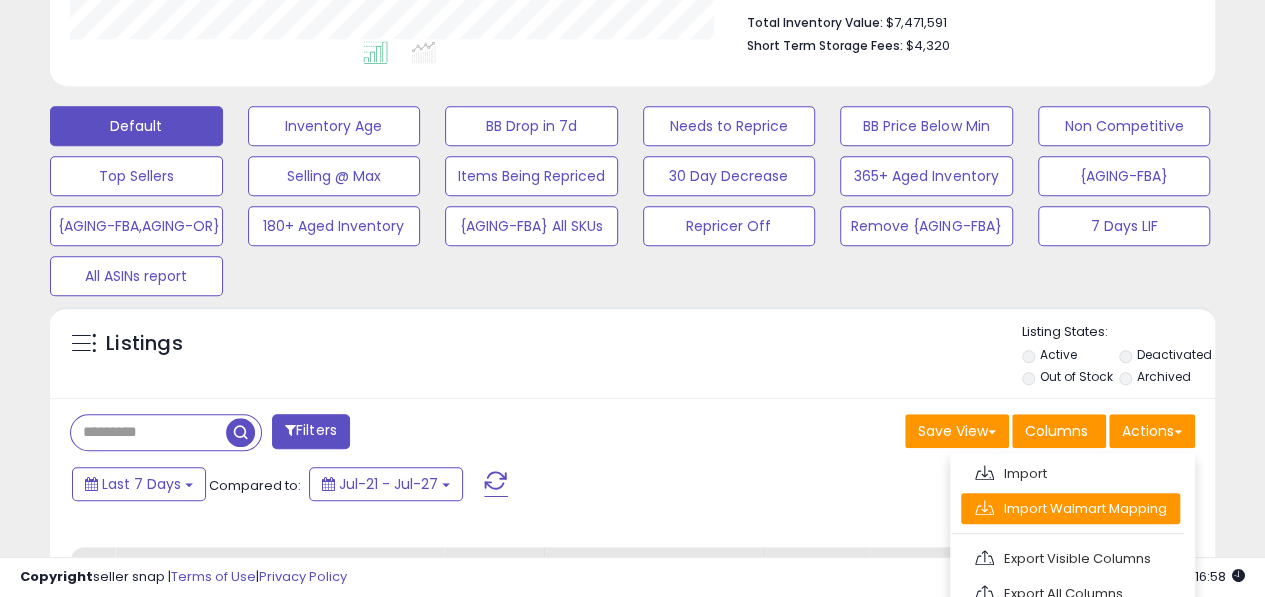 click on "Export Visible Columns" at bounding box center (1070, 558) 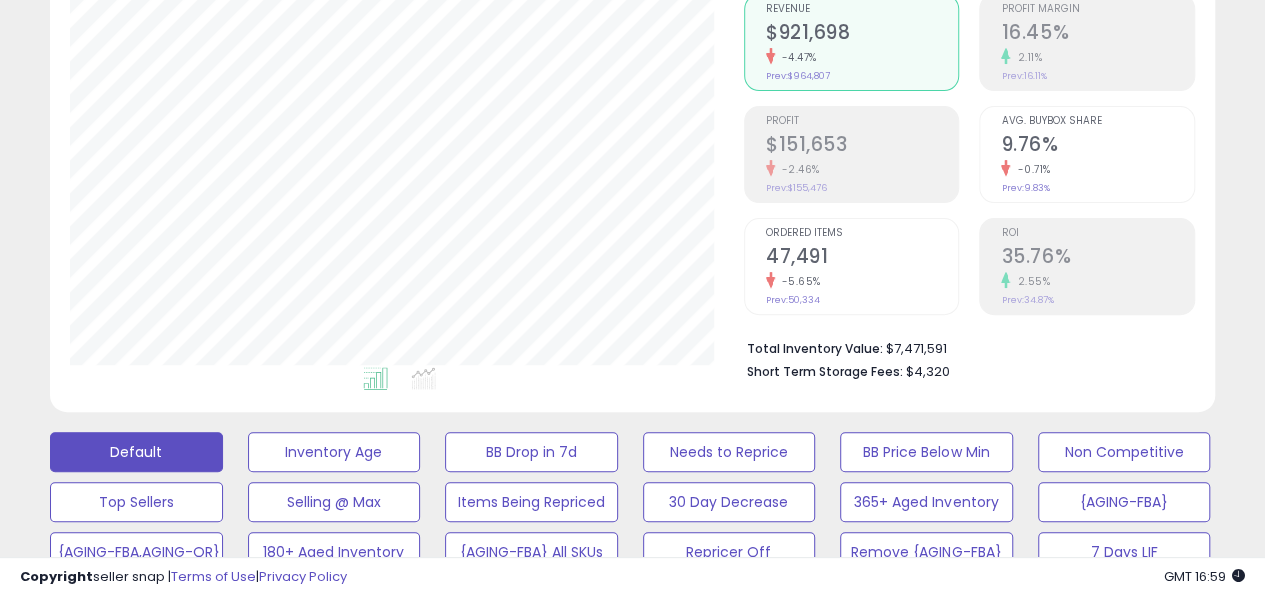 scroll, scrollTop: 0, scrollLeft: 0, axis: both 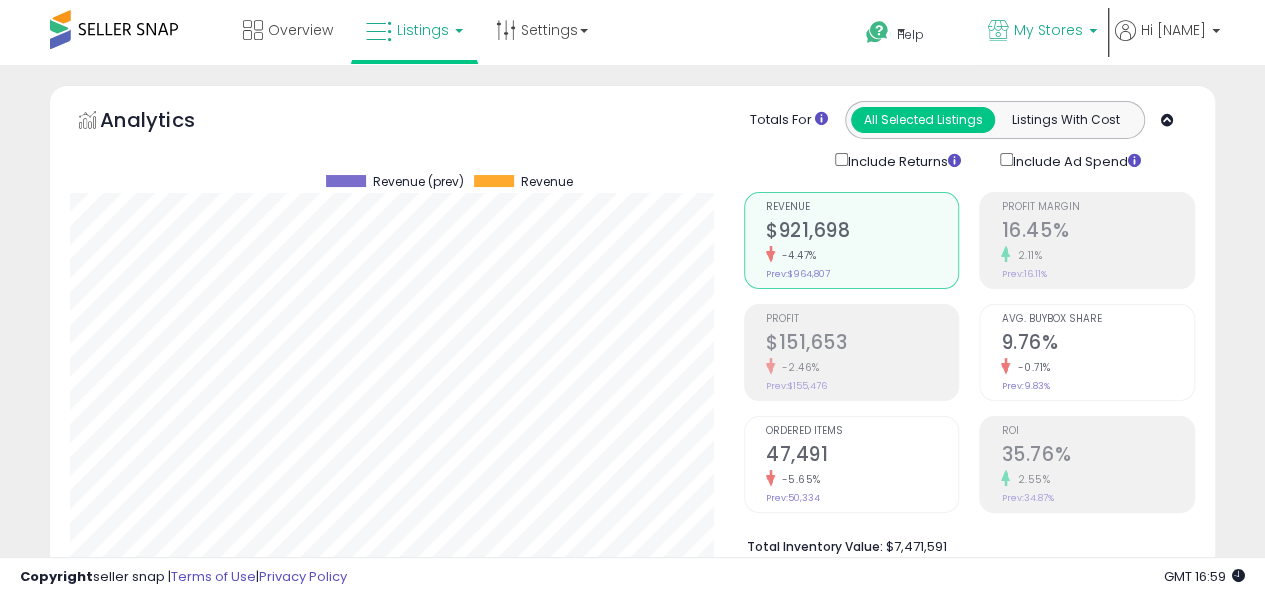 click on "My Stores" at bounding box center [1042, 32] 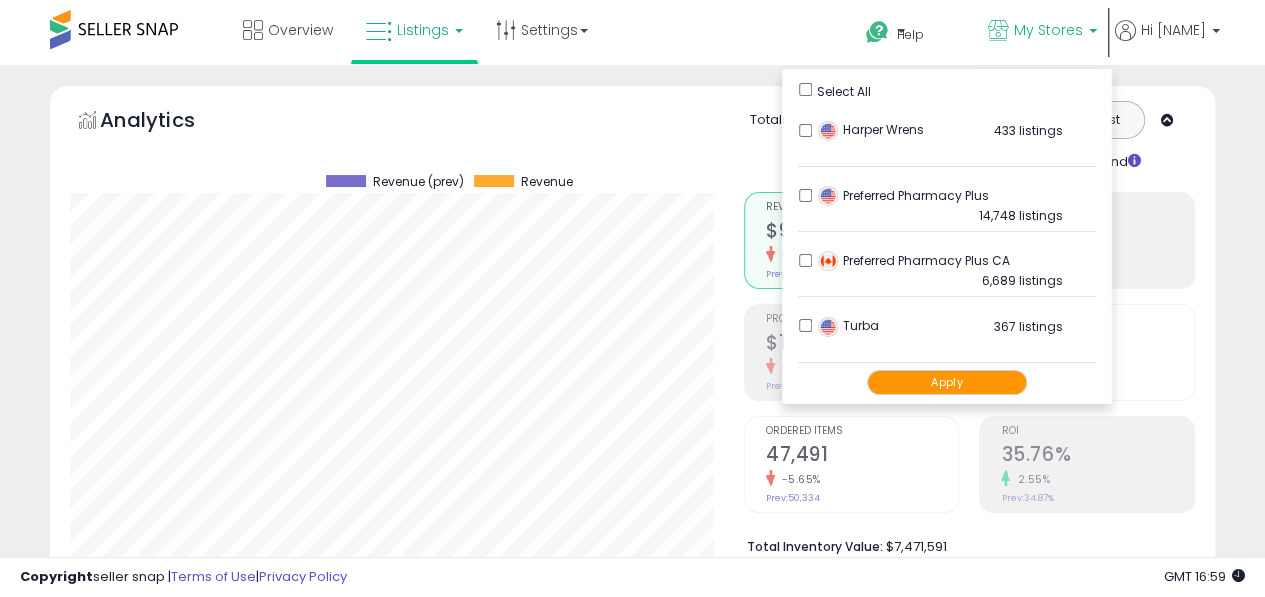 click on "Apply" at bounding box center [947, 382] 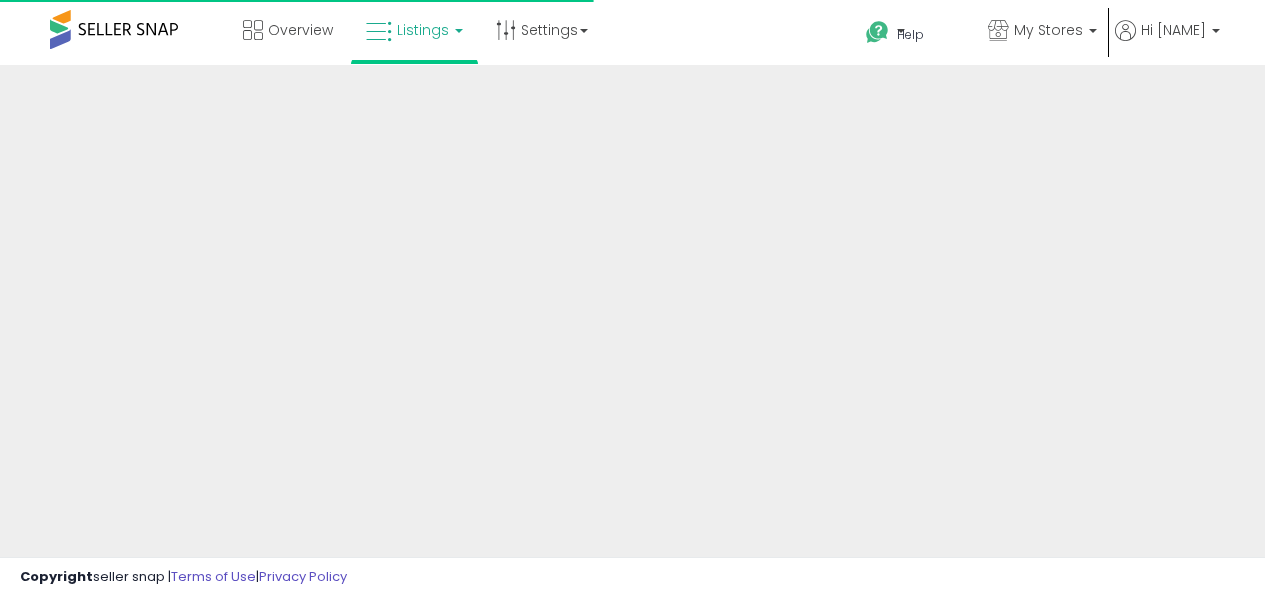 scroll, scrollTop: 0, scrollLeft: 0, axis: both 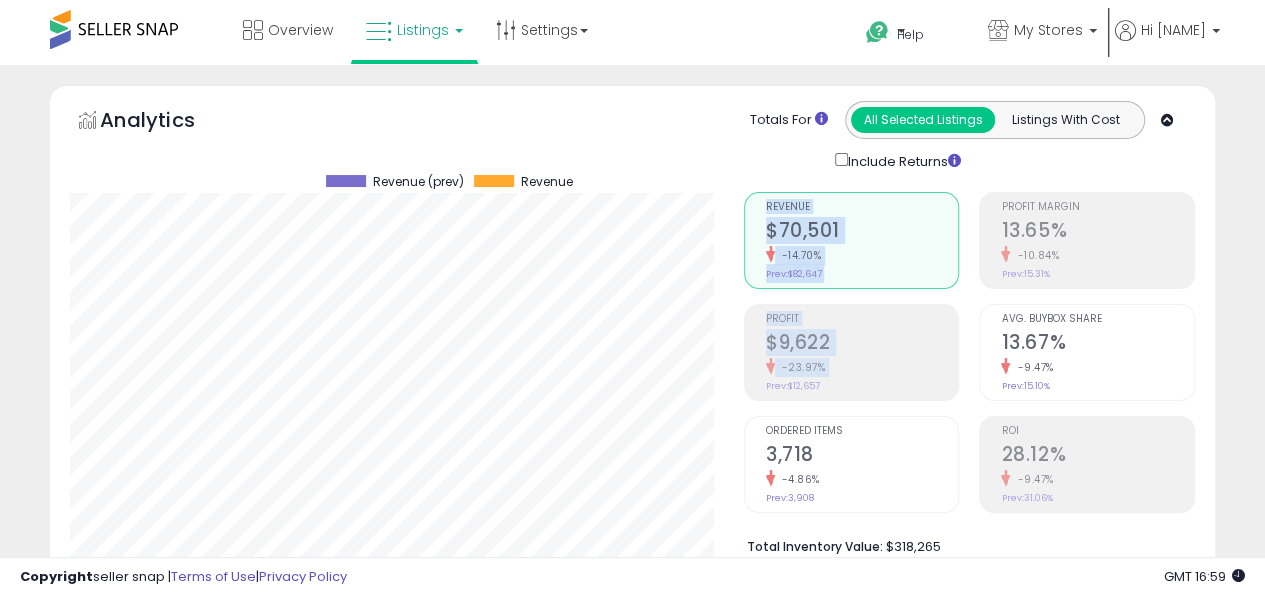 drag, startPoint x: 747, startPoint y: 383, endPoint x: 728, endPoint y: 390, distance: 20.248457 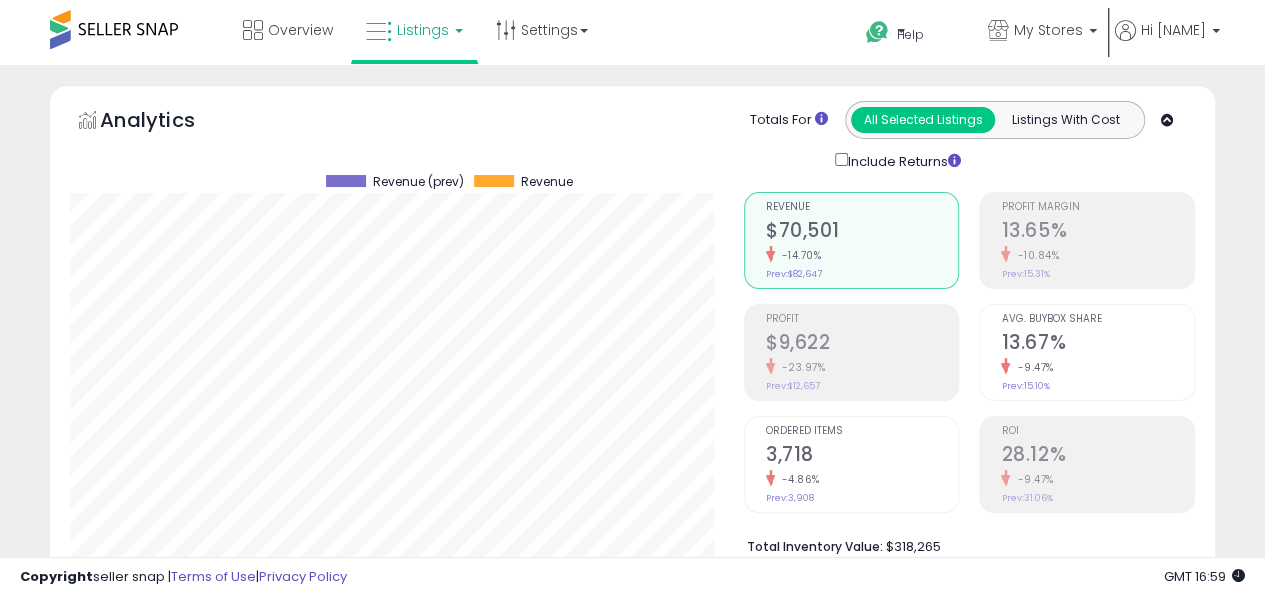 click on "Retrieving aggregations..
Revenue
$70,501
-14.70%
Prev:  $82,647
Profit     $9,622" at bounding box center [969, 381] 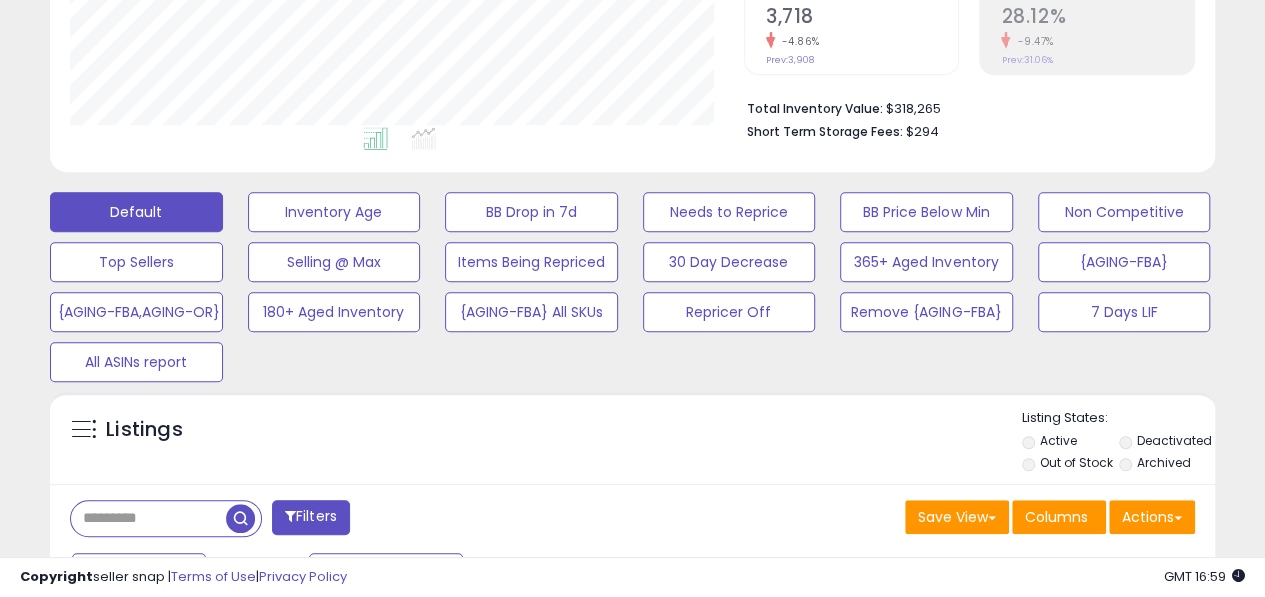scroll, scrollTop: 0, scrollLeft: 0, axis: both 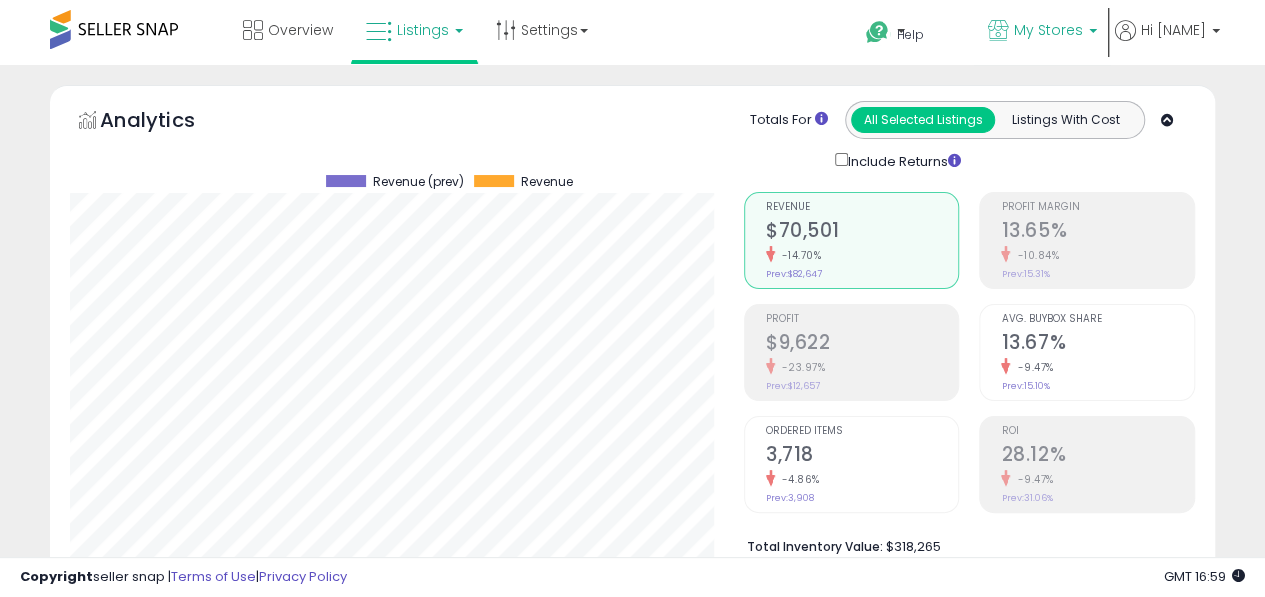 click on "My Stores" at bounding box center [1042, 32] 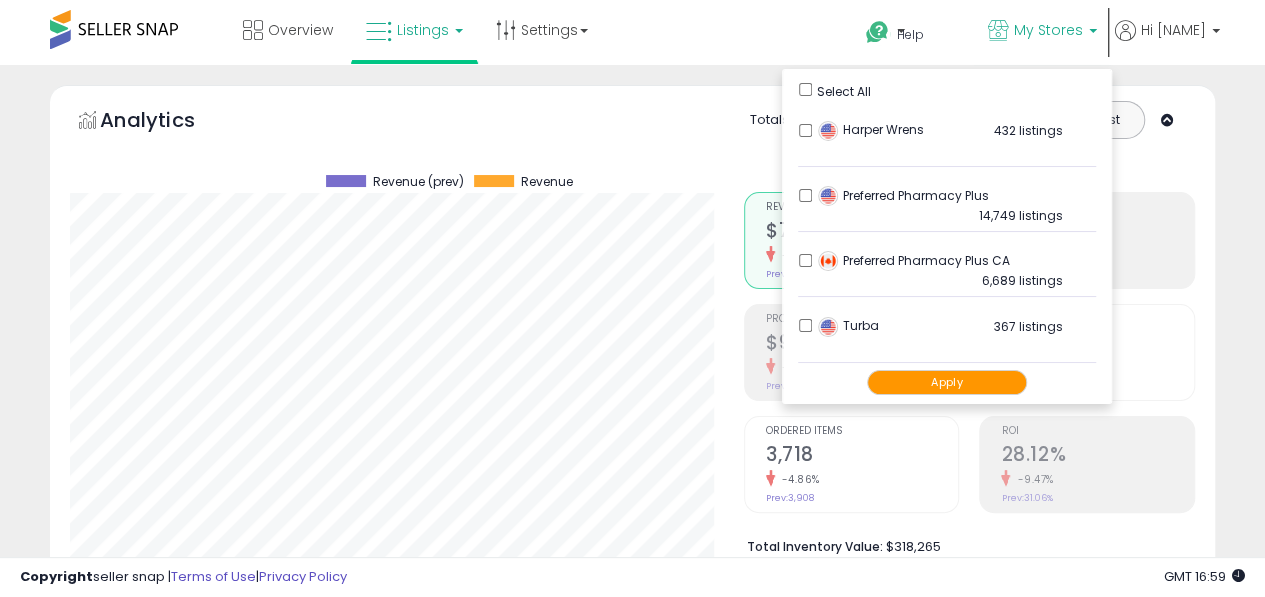 click on "Retrieving graph data..
Revenue (prev)
Revenue" at bounding box center (392, 377) 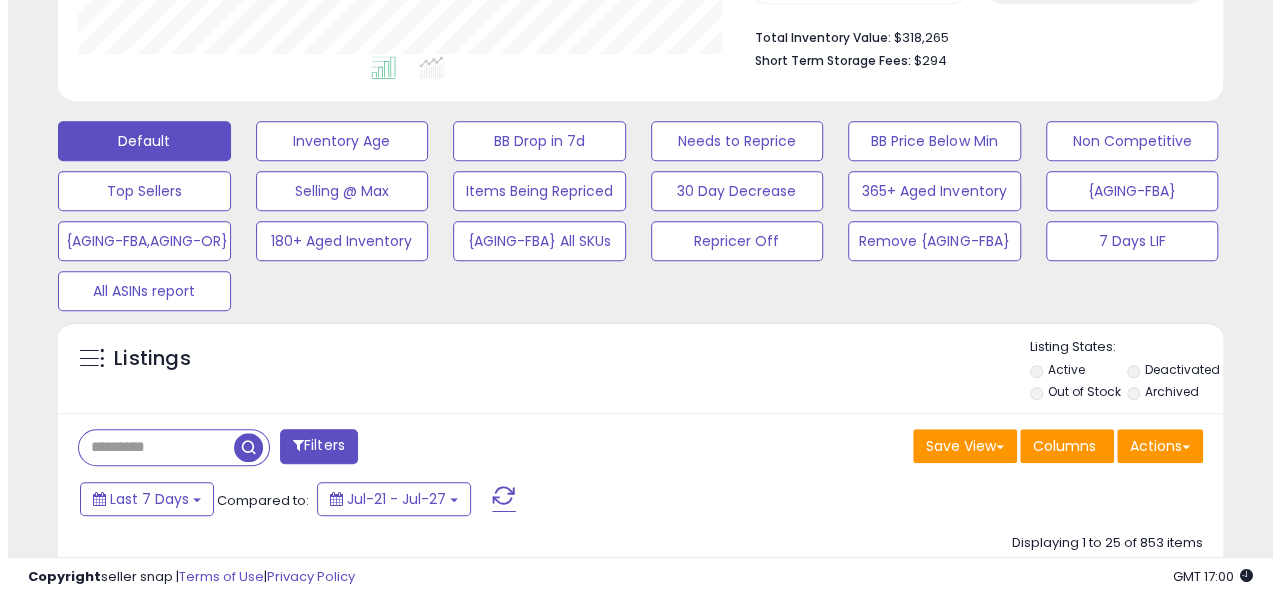 scroll, scrollTop: 510, scrollLeft: 0, axis: vertical 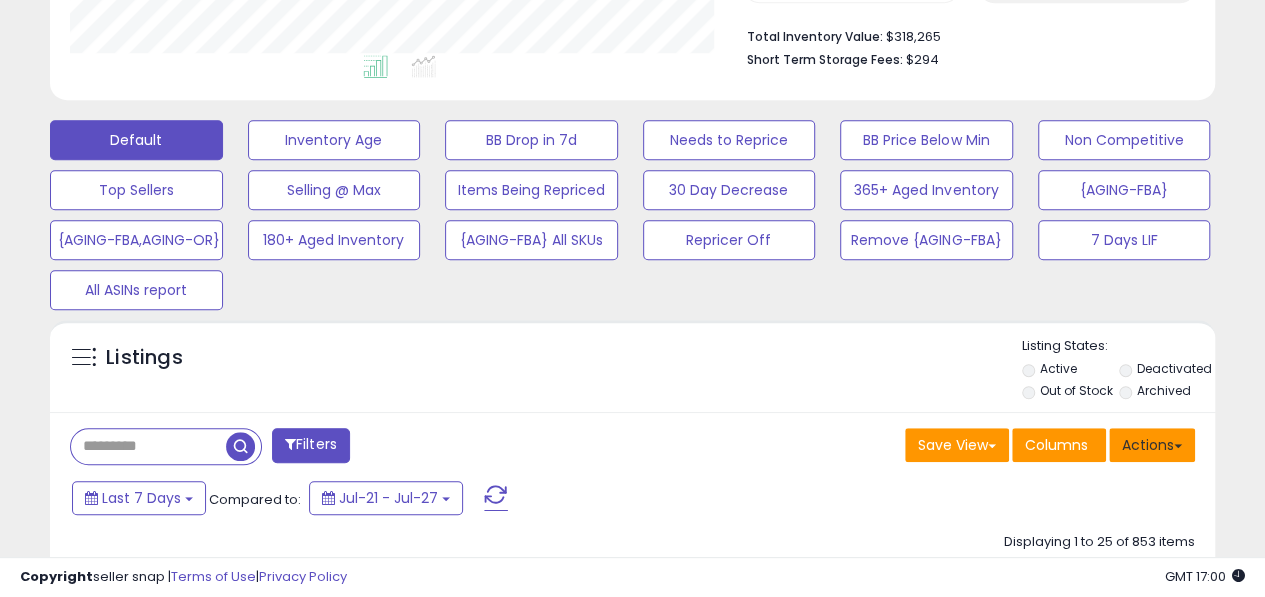 click on "Actions" at bounding box center (1152, 445) 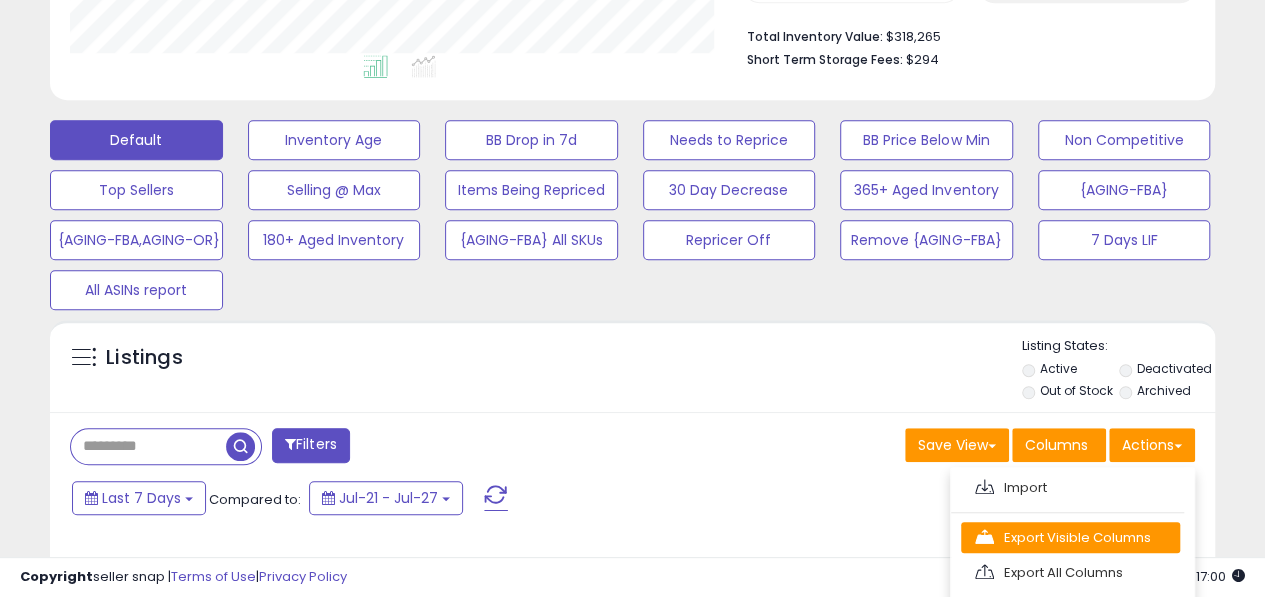 click on "Export Visible Columns" at bounding box center (1070, 537) 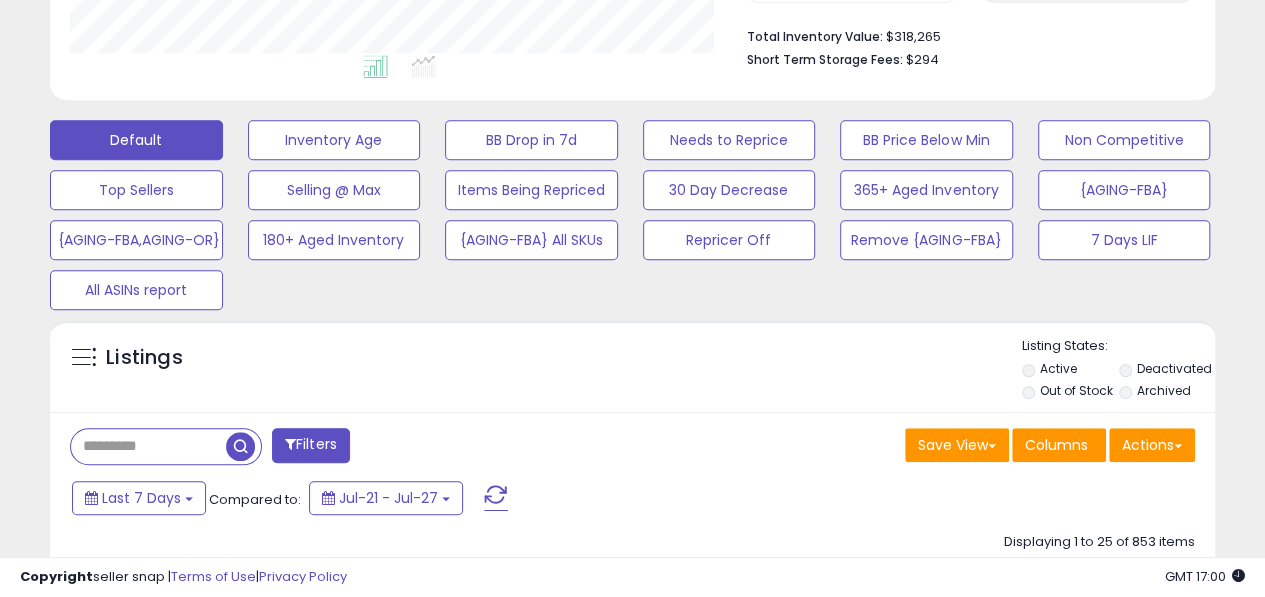 click on "Listings" at bounding box center [632, 371] 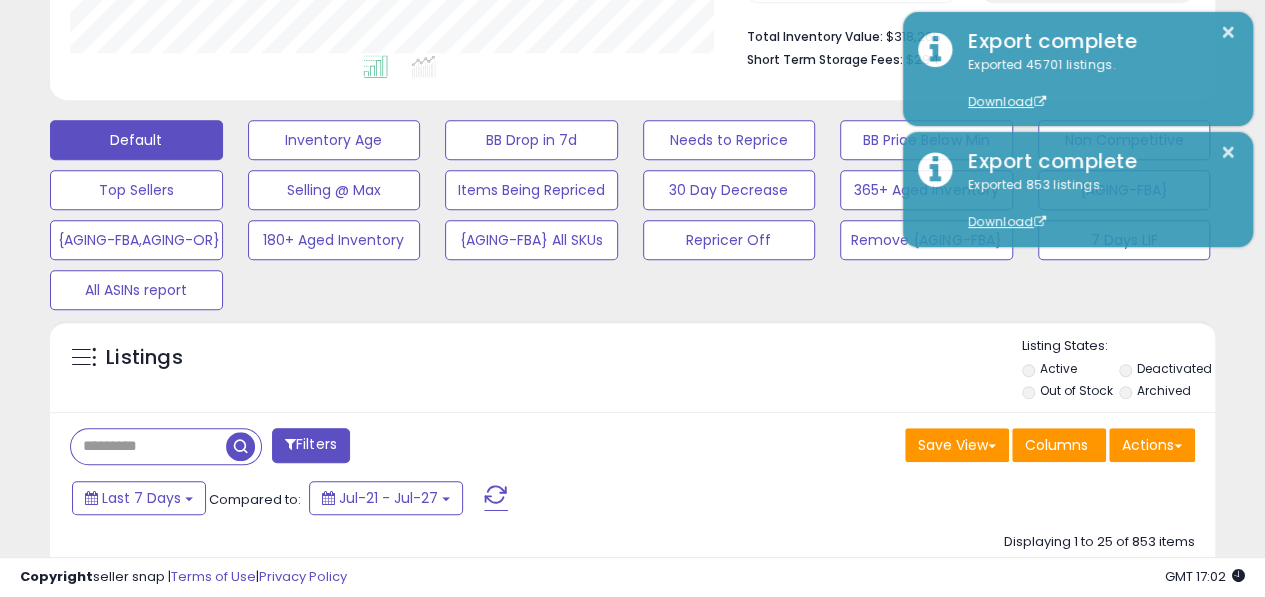 click on "Listings" at bounding box center (632, 371) 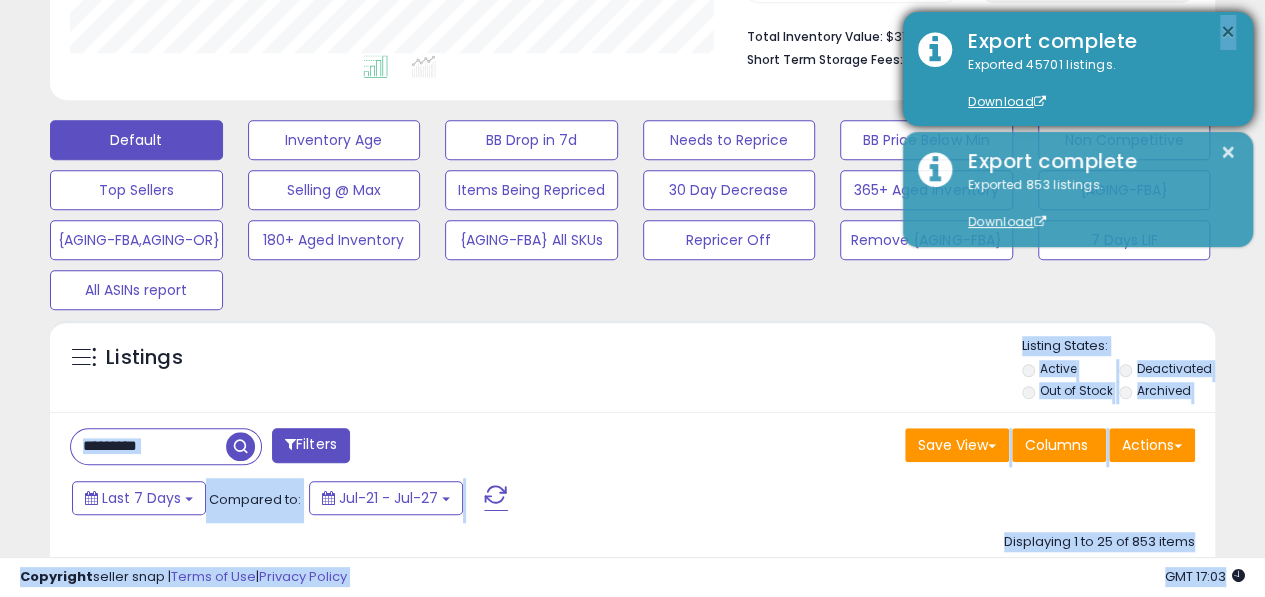 drag, startPoint x: 898, startPoint y: 377, endPoint x: 1226, endPoint y: 23, distance: 482.59714 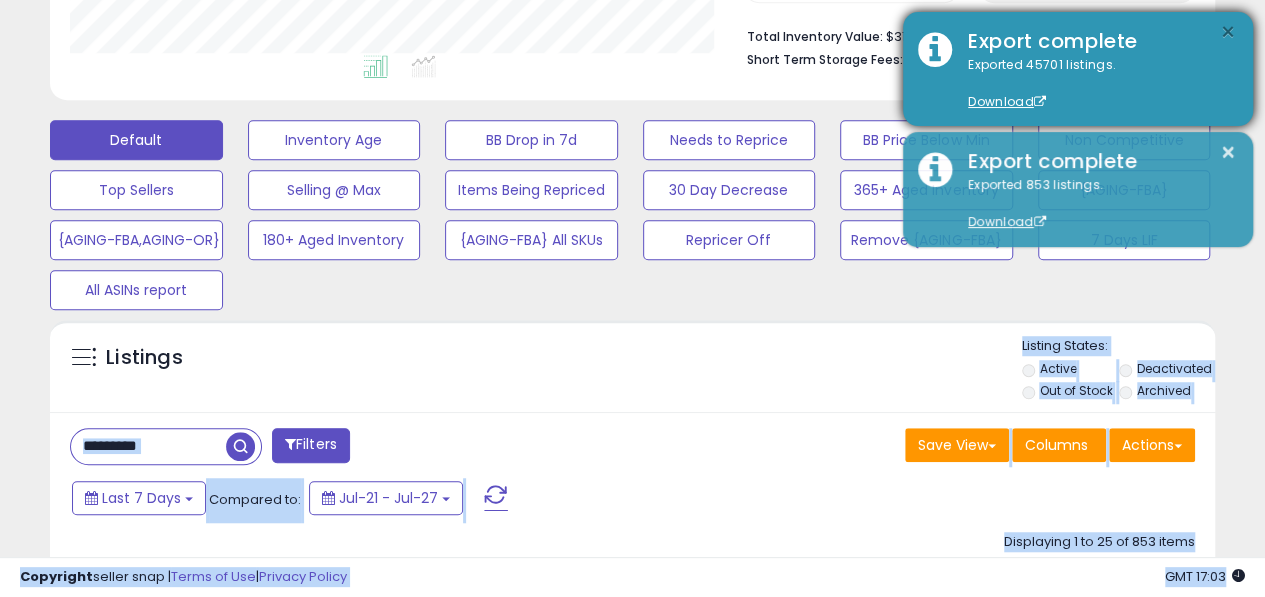 click on "×" at bounding box center (1228, 32) 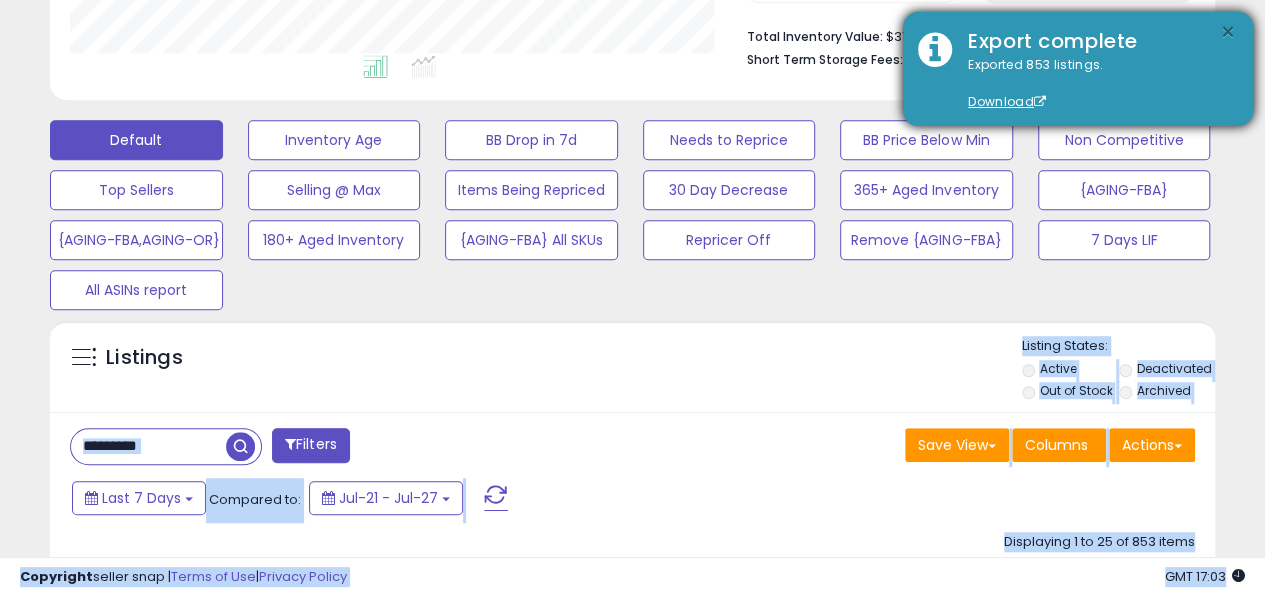 click on "×" at bounding box center (1228, 32) 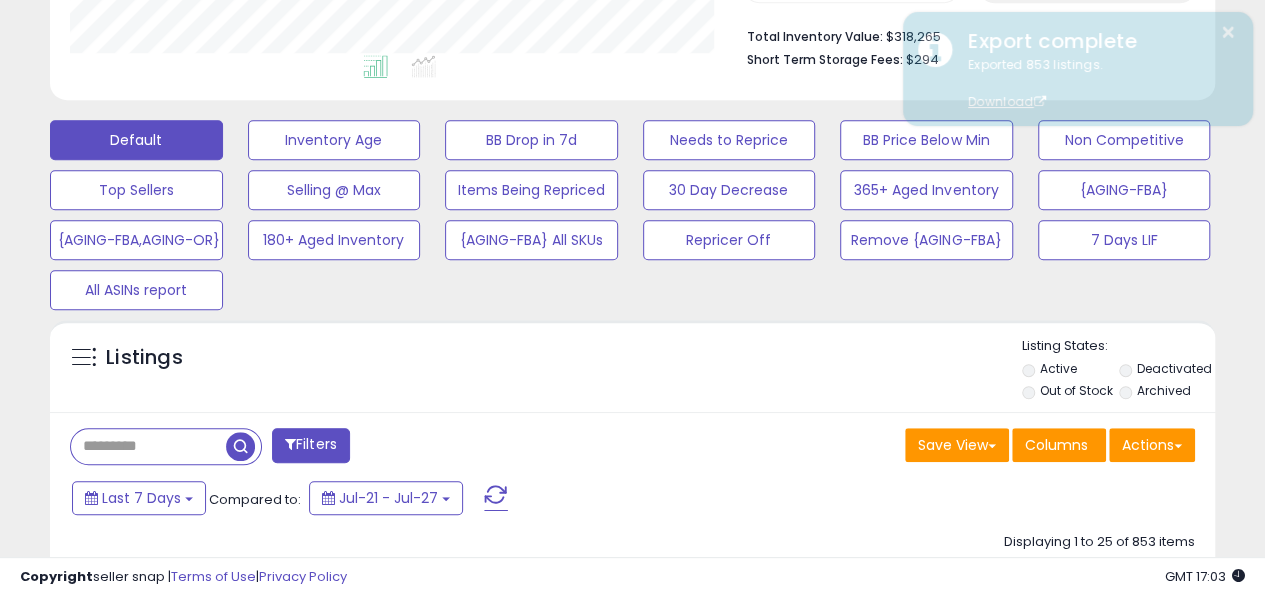 click on "Listings
Active" at bounding box center (632, 366) 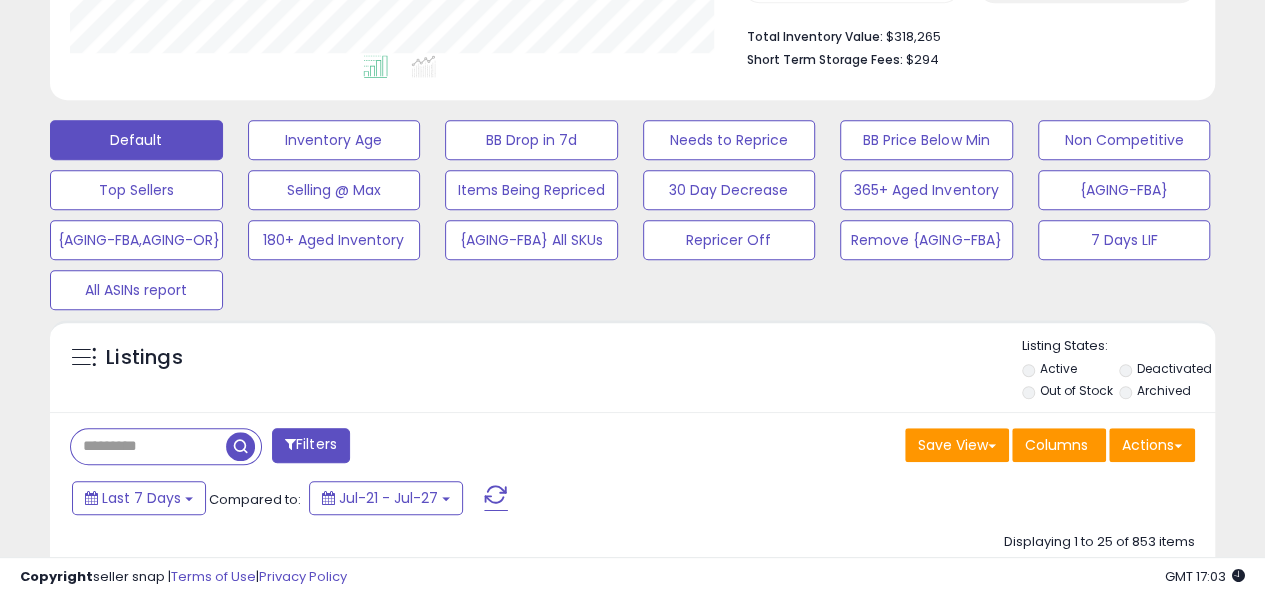 click on "Listings" at bounding box center [632, 371] 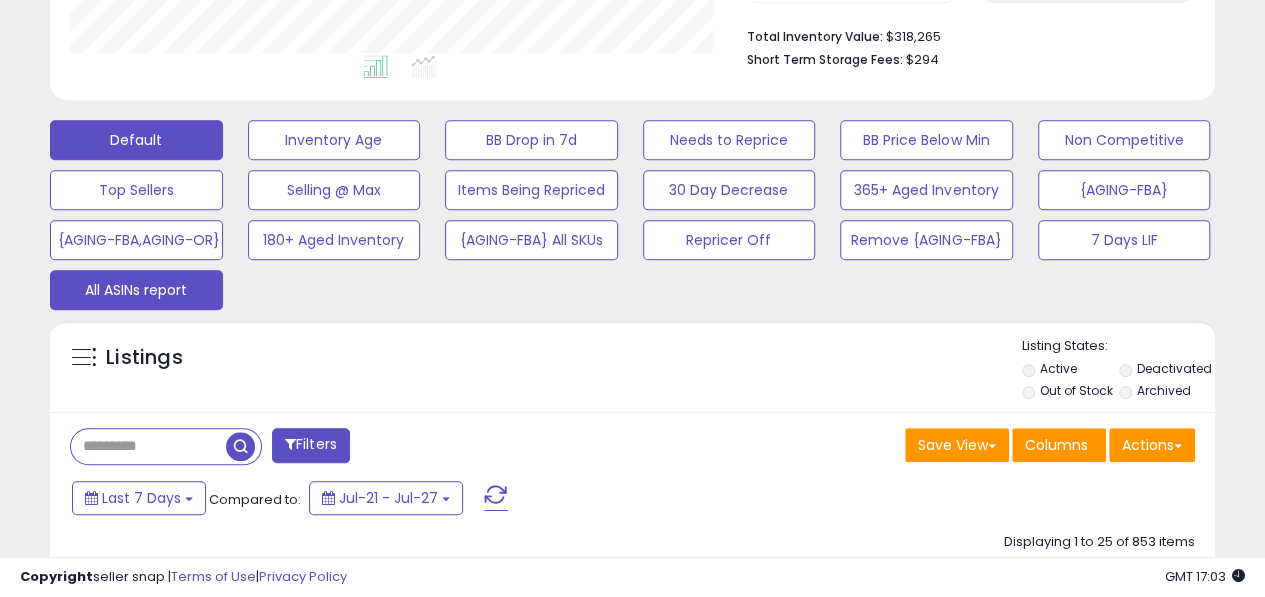 click on "All ASINs report" at bounding box center (334, 140) 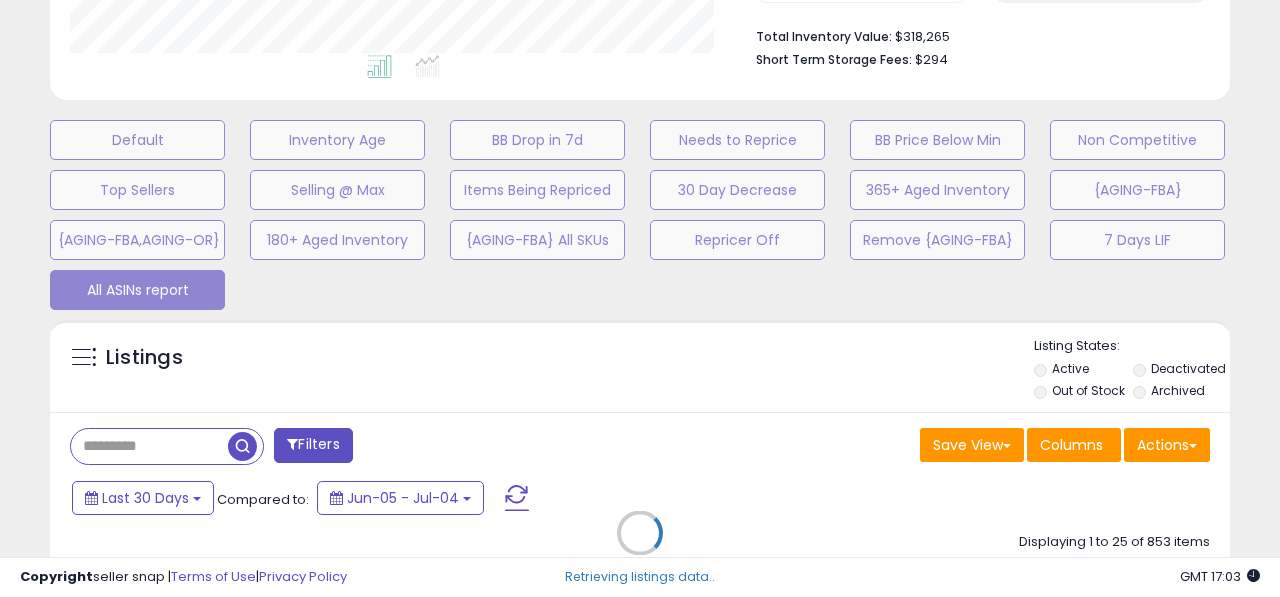 scroll, scrollTop: 999590, scrollLeft: 999317, axis: both 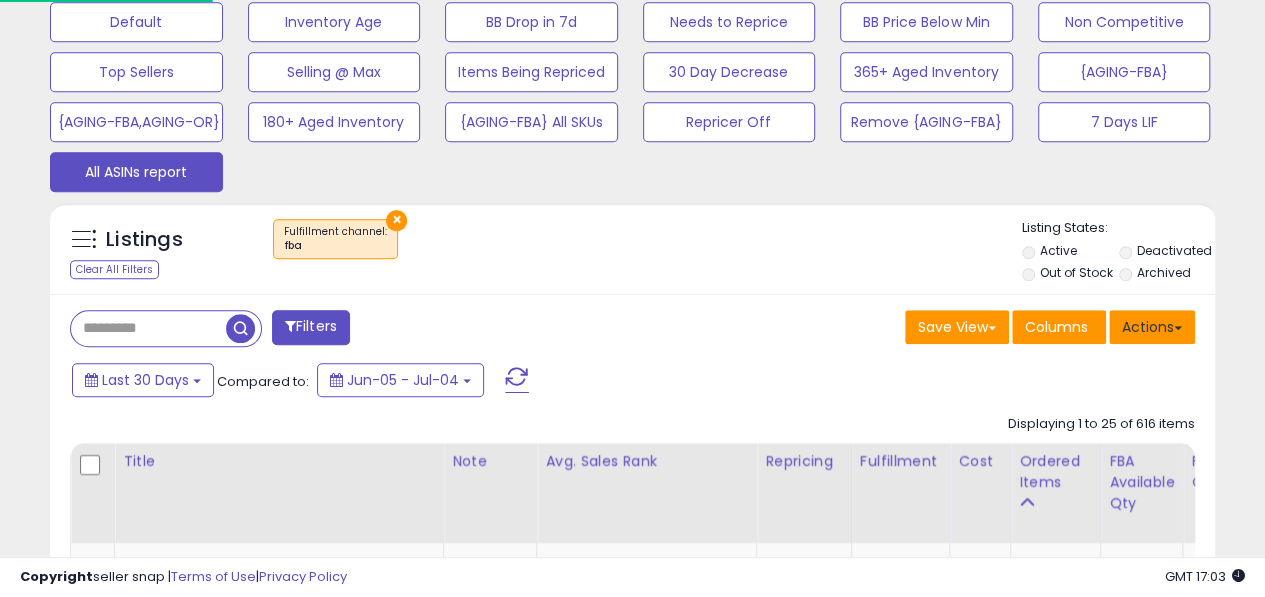 click on "Actions" at bounding box center (1152, 327) 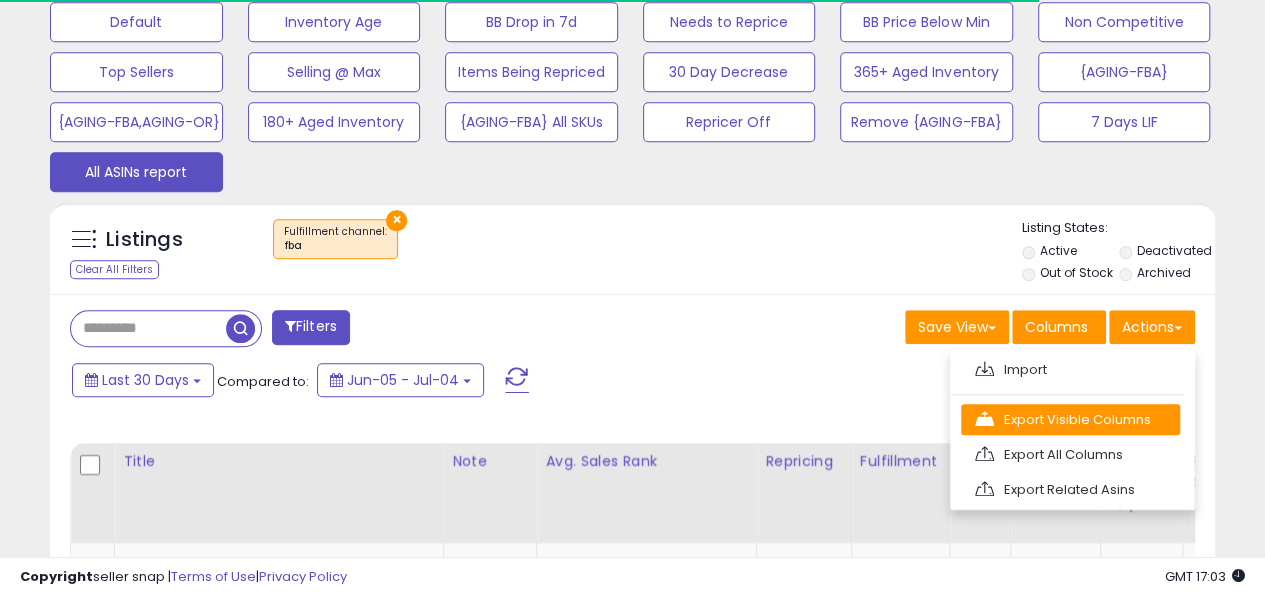 click on "Export Visible Columns" at bounding box center [1070, 419] 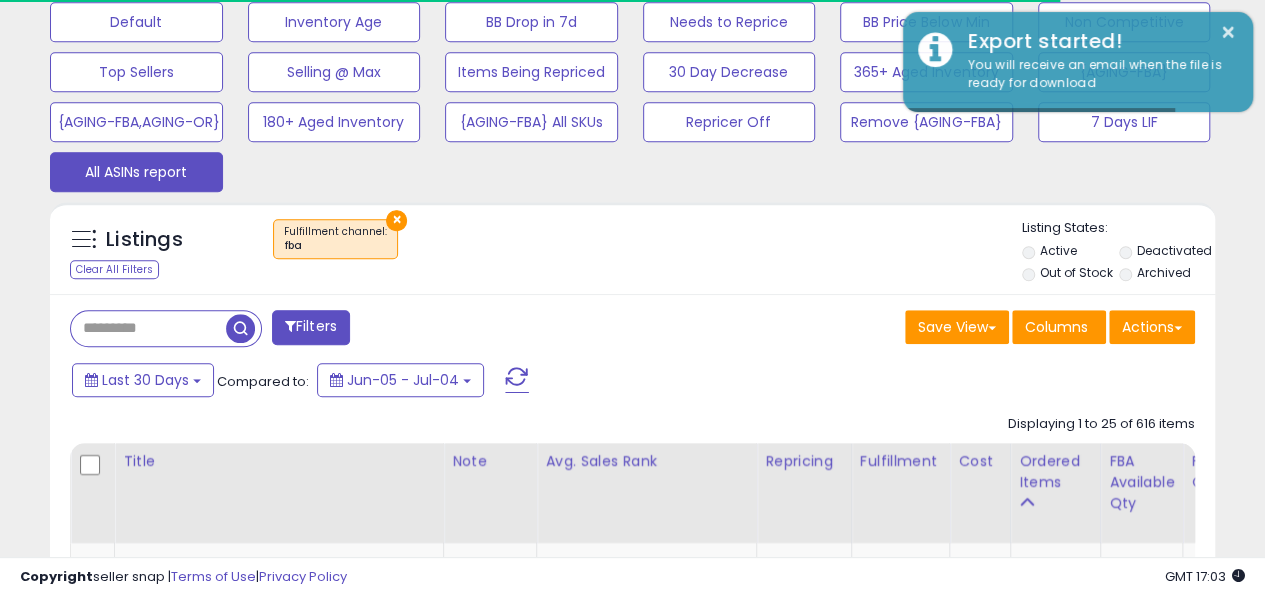 click on "×
Fulfillment channel :
fba" at bounding box center (634, 247) 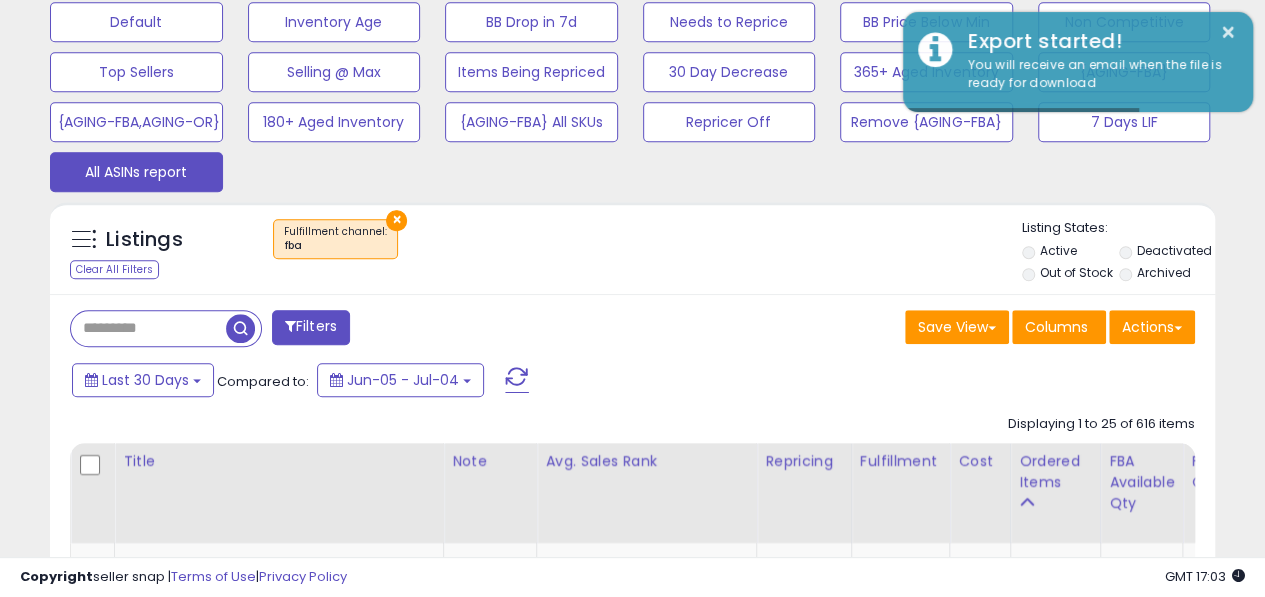 click on "×
Fulfillment channel :
fba" at bounding box center (634, 247) 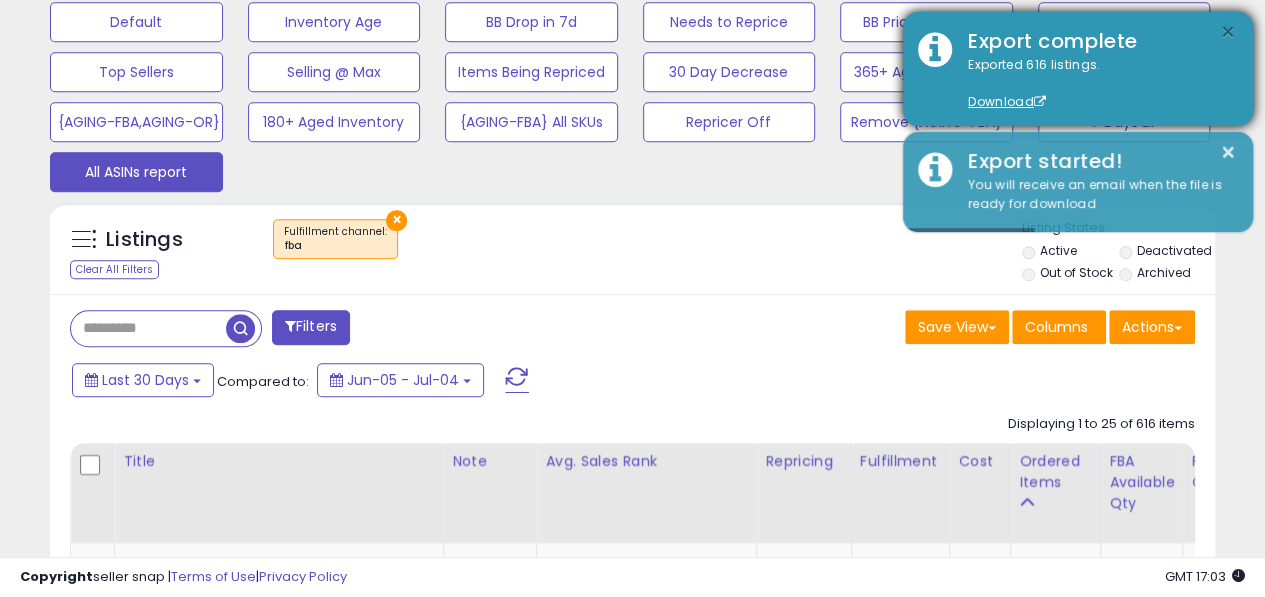 click on "×" at bounding box center (1228, 32) 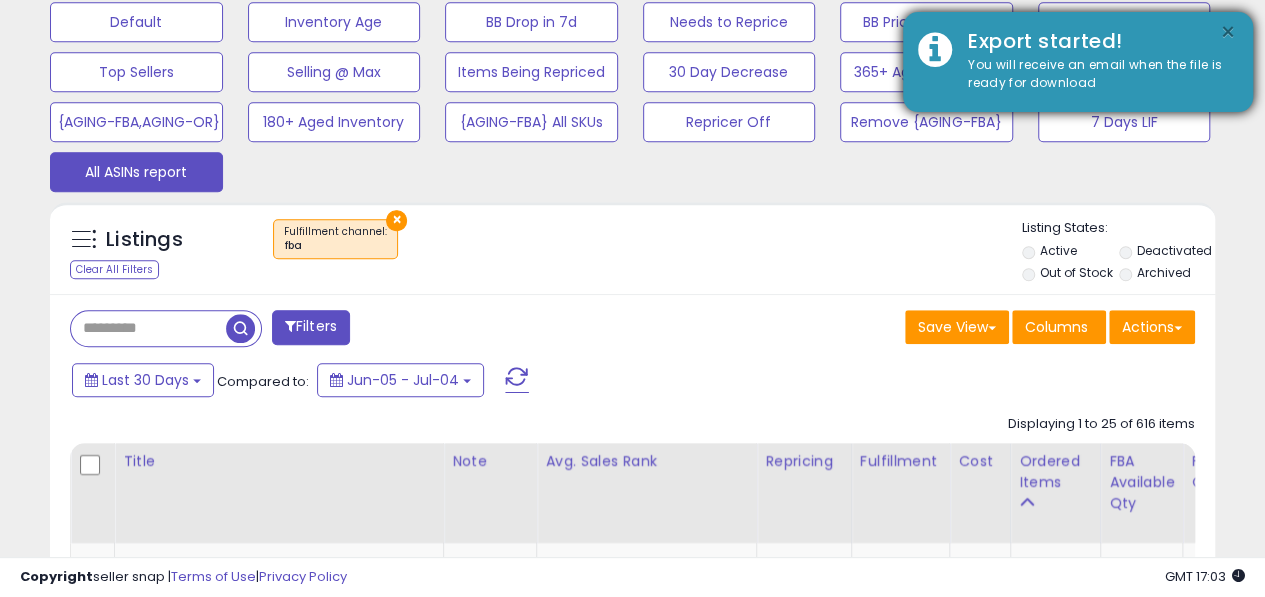 click on "×" at bounding box center [1228, 32] 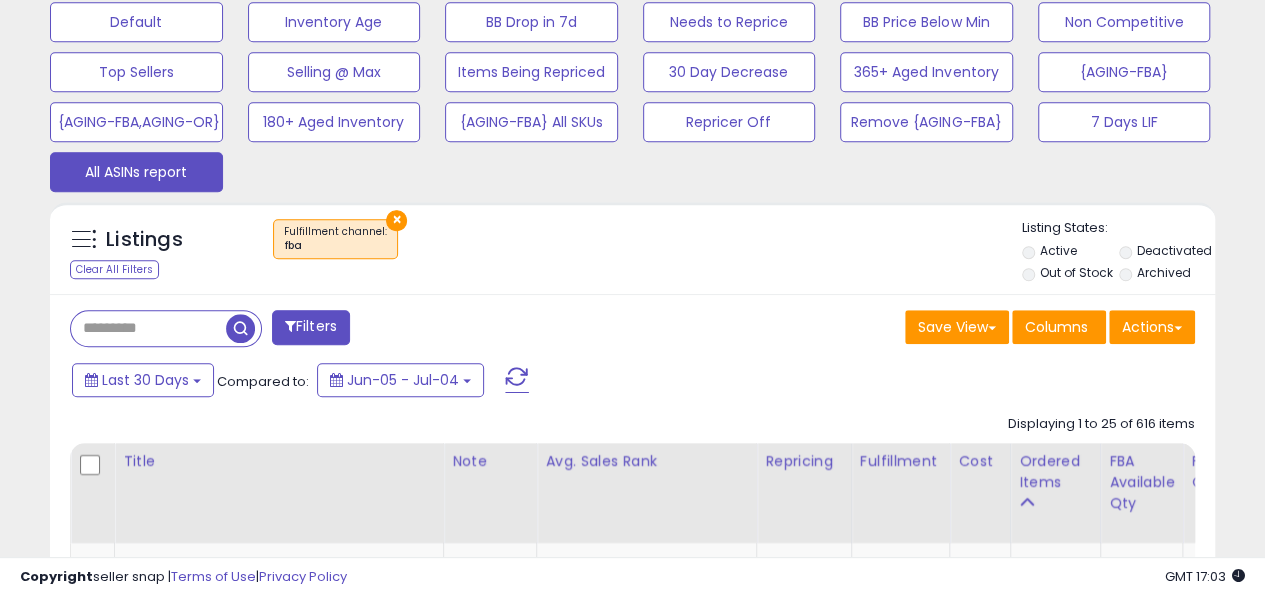 click on "×
Fulfillment channel :
fba" at bounding box center (634, 247) 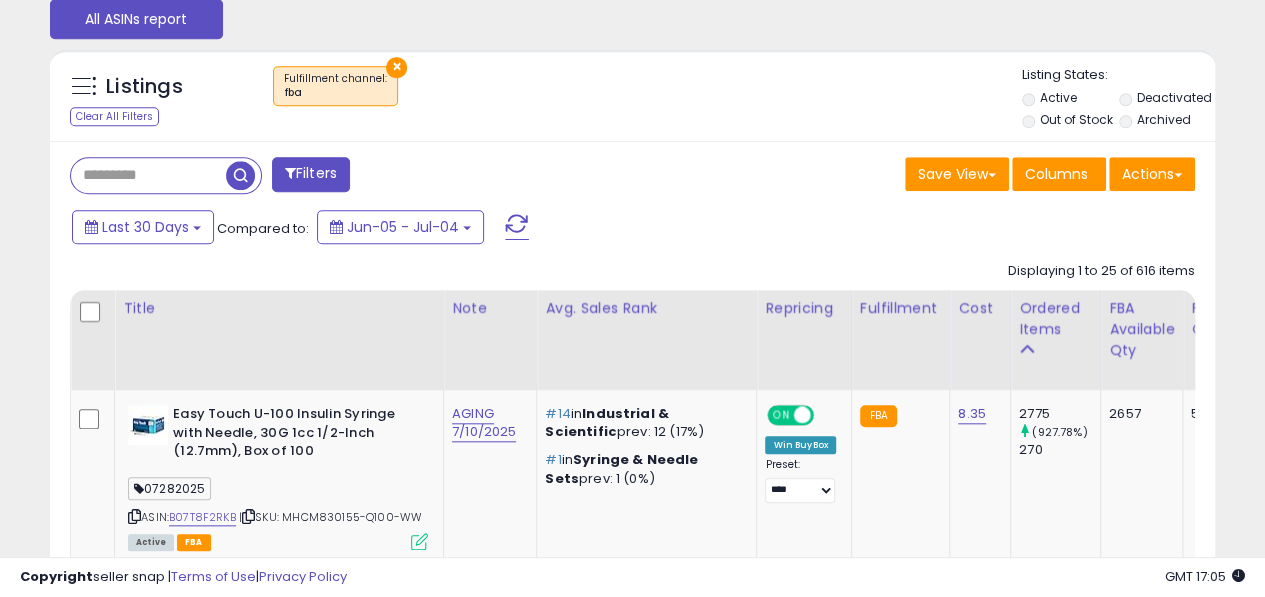 scroll, scrollTop: 783, scrollLeft: 0, axis: vertical 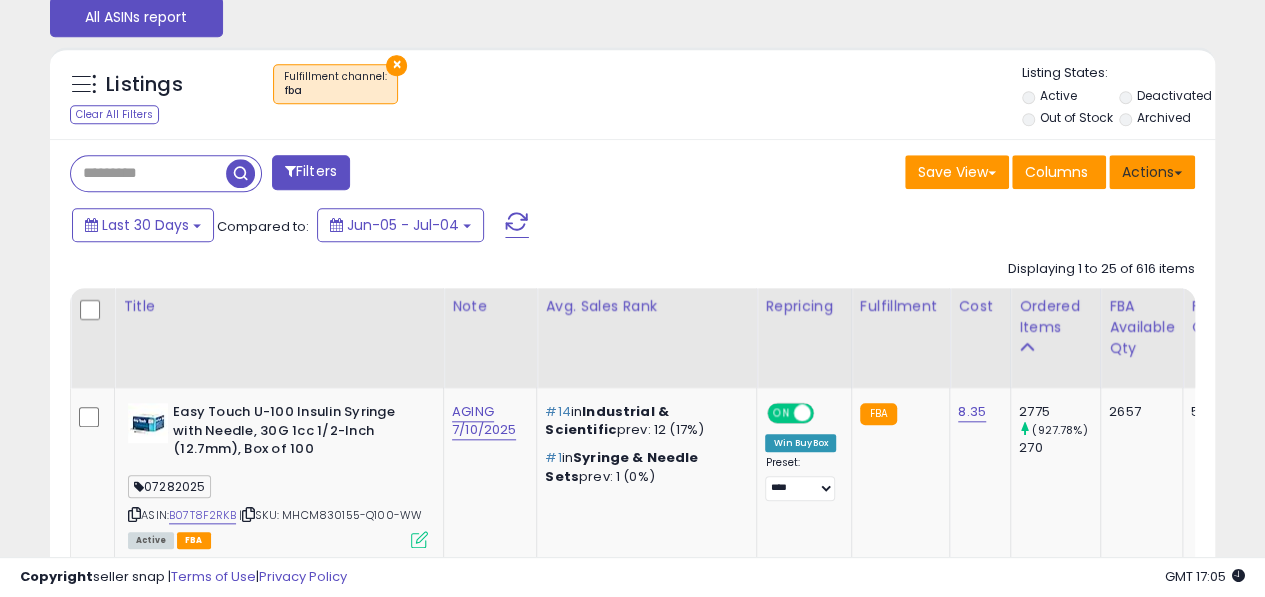 click at bounding box center [1178, 173] 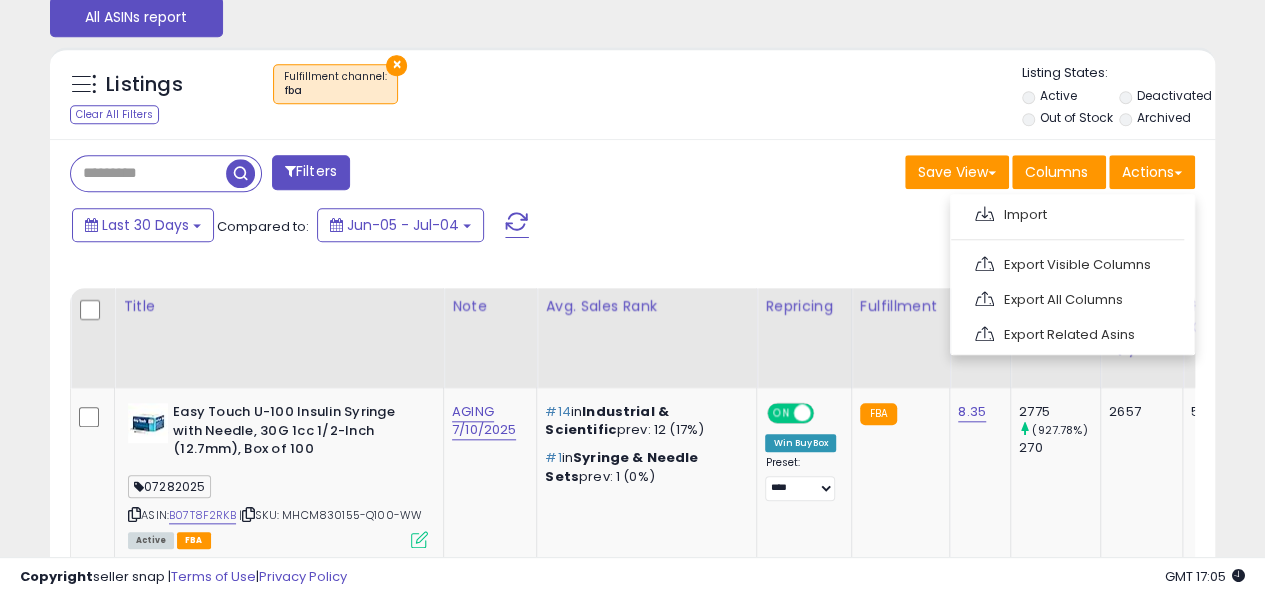 click on "Last 30 Days
Compared to:
Jun-05 - Jul-04" at bounding box center (489, 227) 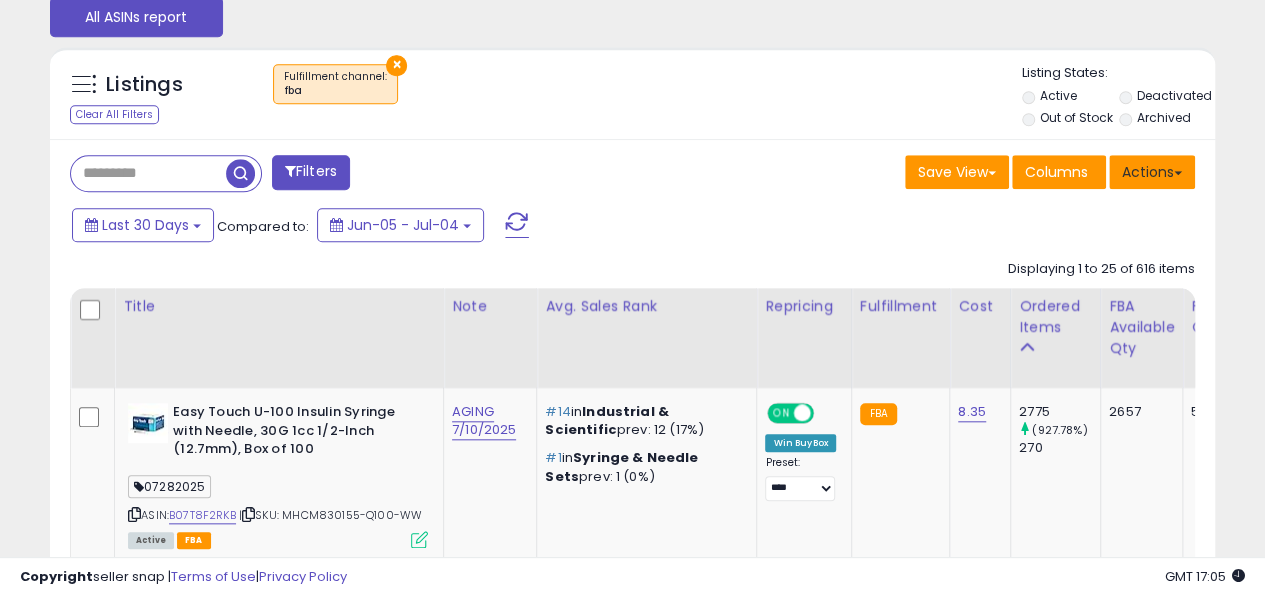 click on "Actions" at bounding box center [1152, 172] 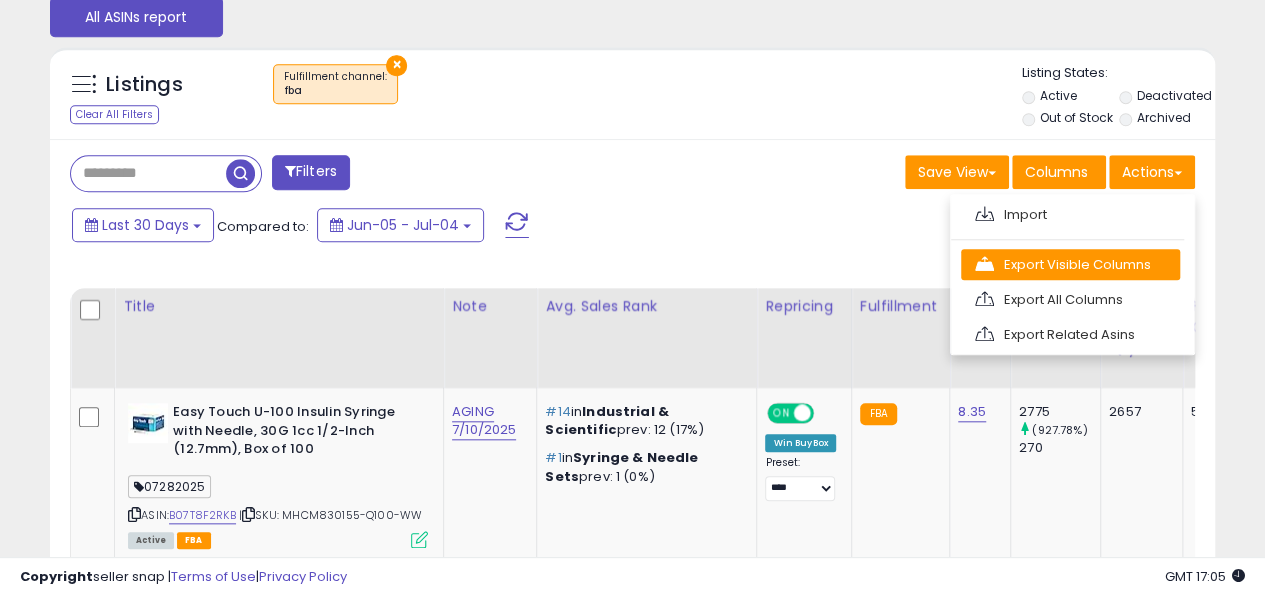 click on "Export Visible Columns" at bounding box center (1070, 264) 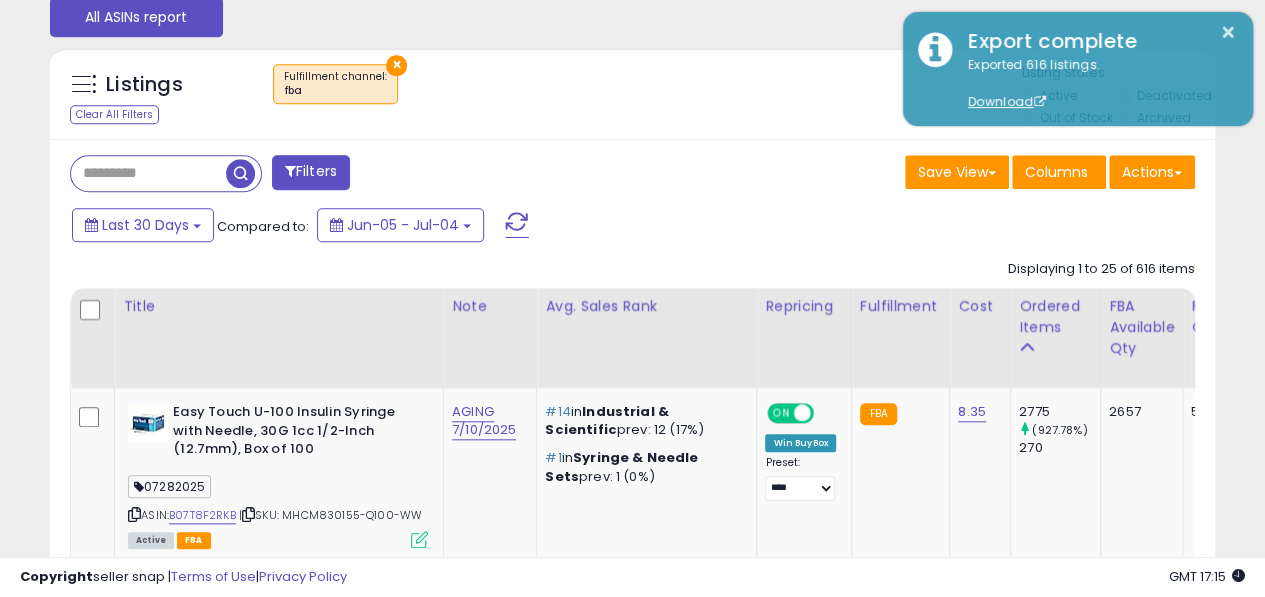 click on "Save View
Save As New View
Columns
Actions
Import" at bounding box center [922, 174] 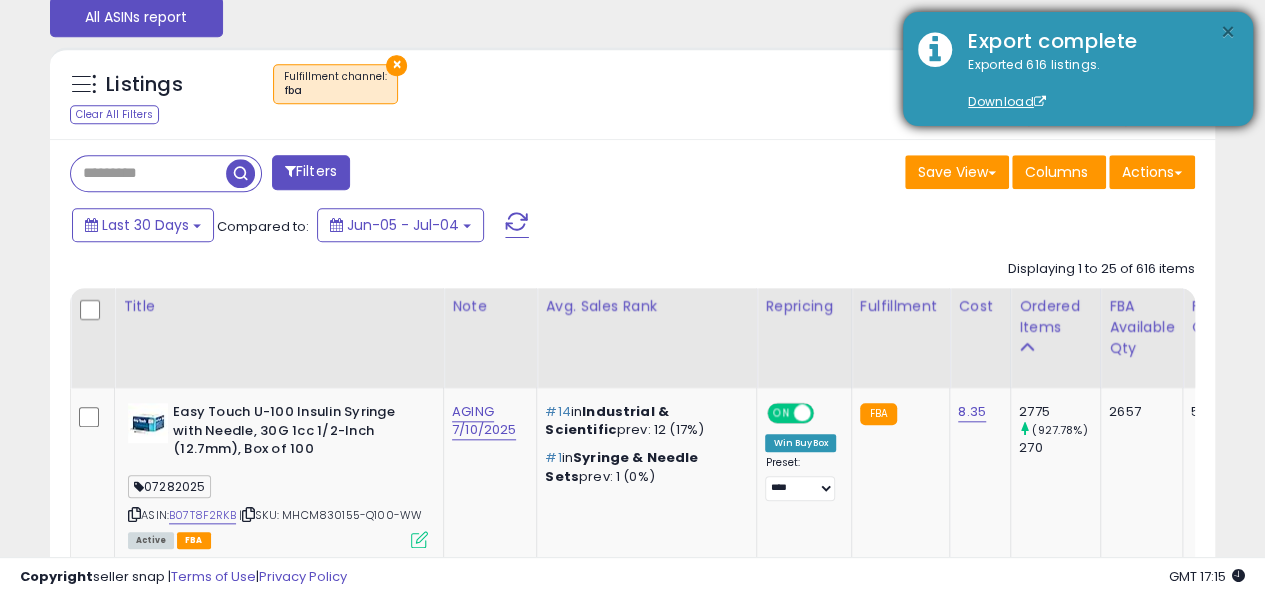 click on "×" at bounding box center [1228, 32] 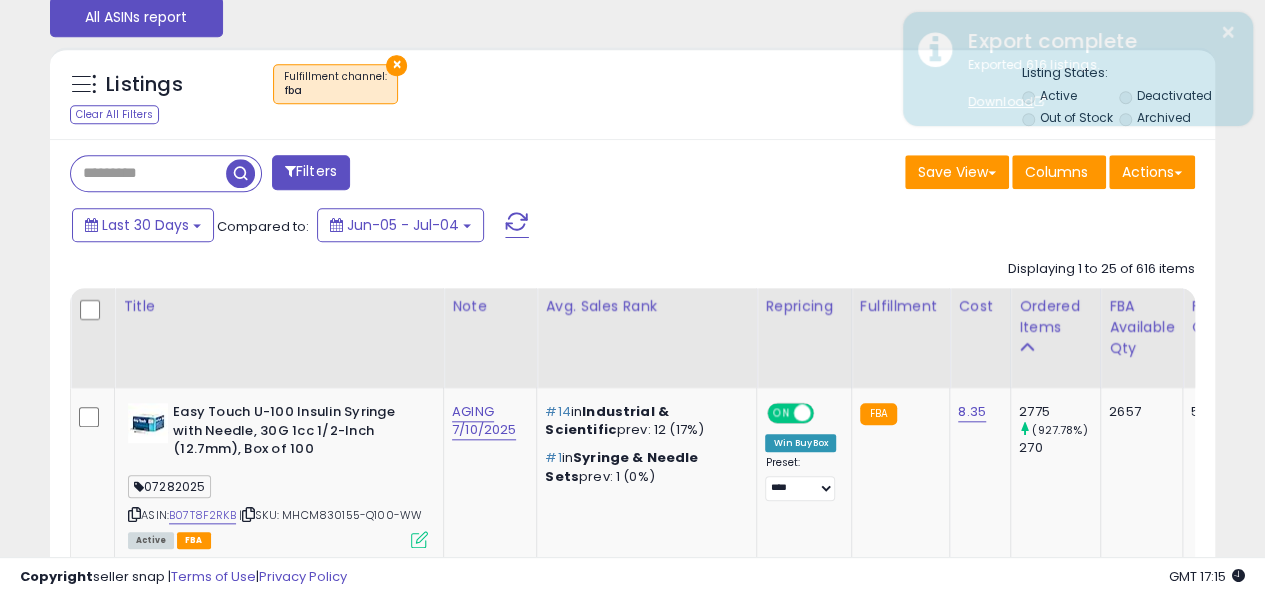 click on "×
Fulfillment channel :
fba" at bounding box center (634, 92) 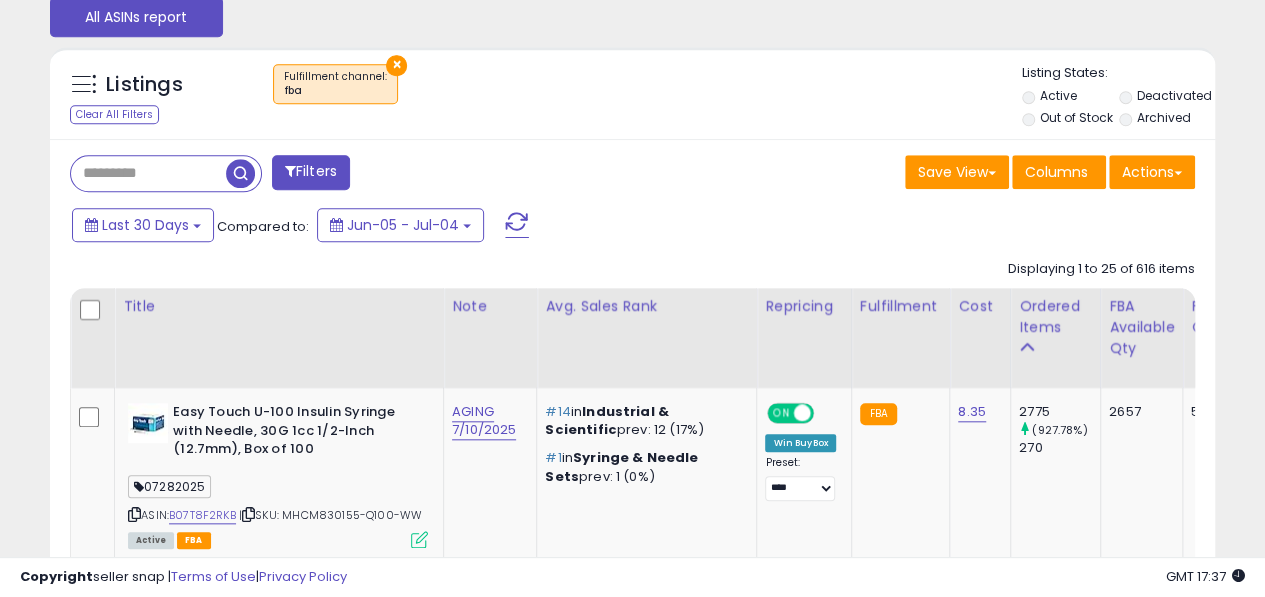 click on "Filters
Save View
Save As New View" at bounding box center (632, 2579) 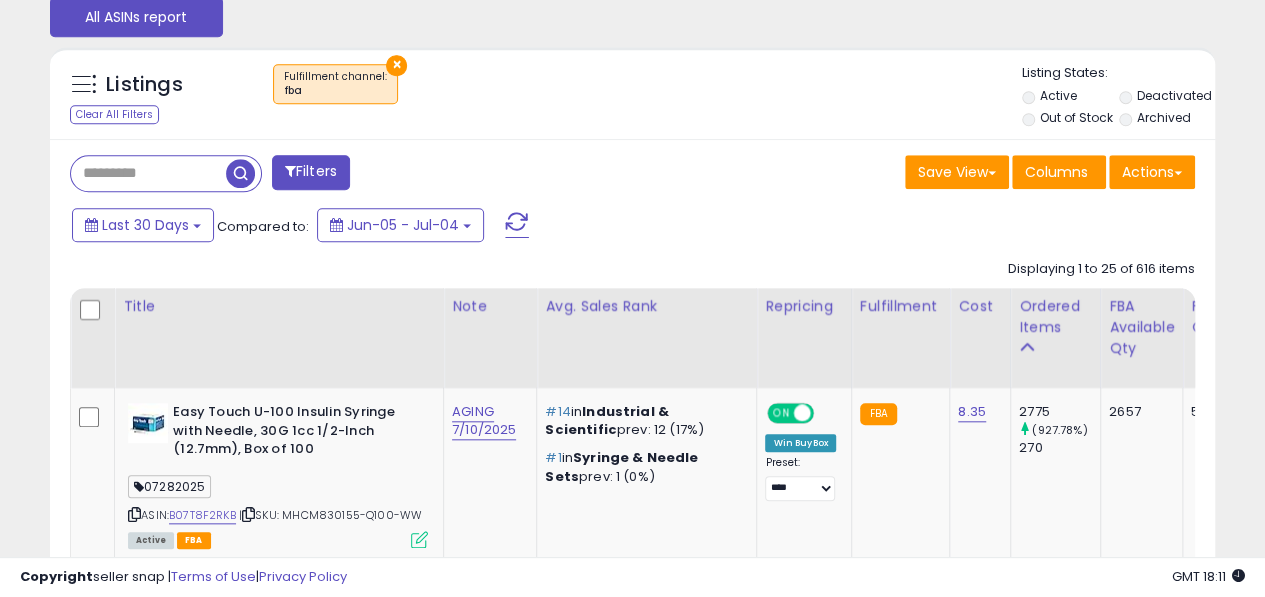 click on "Listings
Clear All Filters
×
Fulfillment channel :
fba
Active" at bounding box center (632, 2540) 